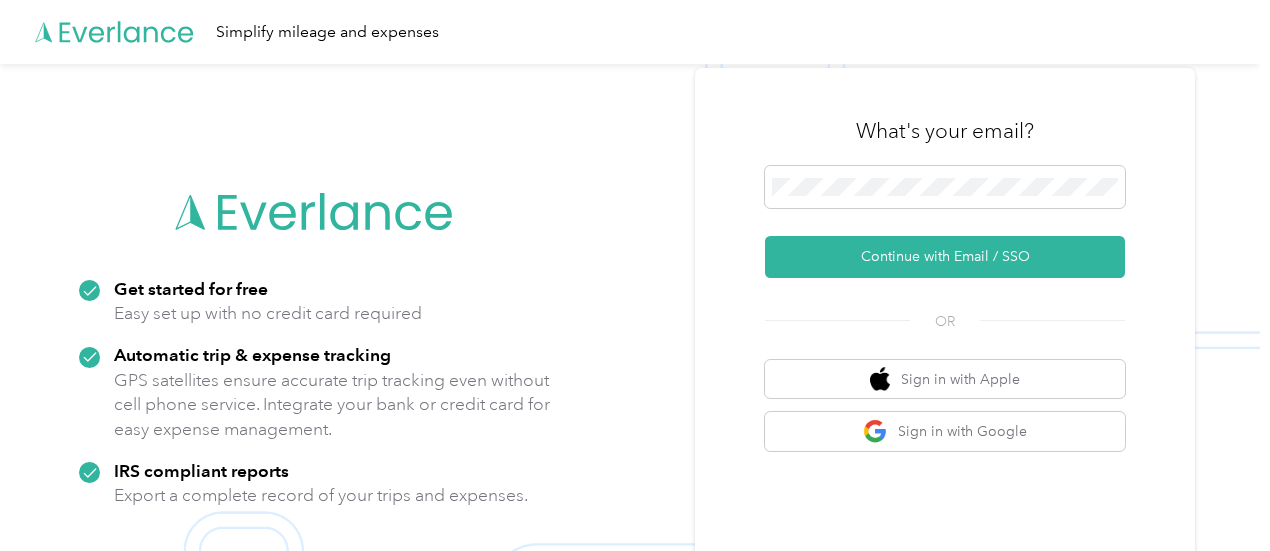 scroll, scrollTop: 0, scrollLeft: 0, axis: both 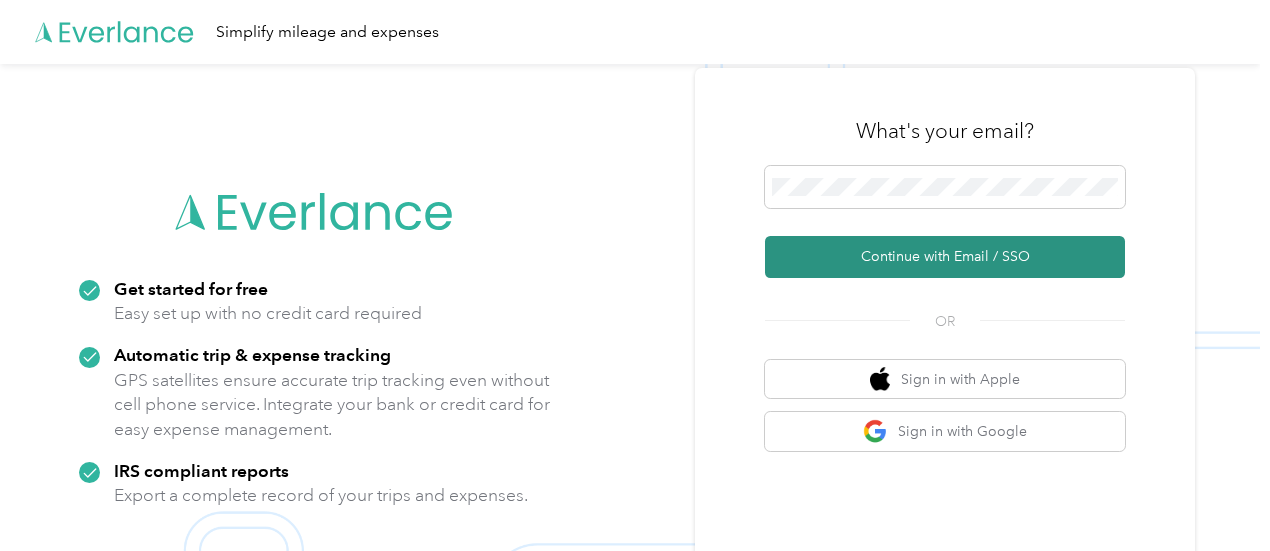 click on "Continue with Email / SSO" at bounding box center (945, 257) 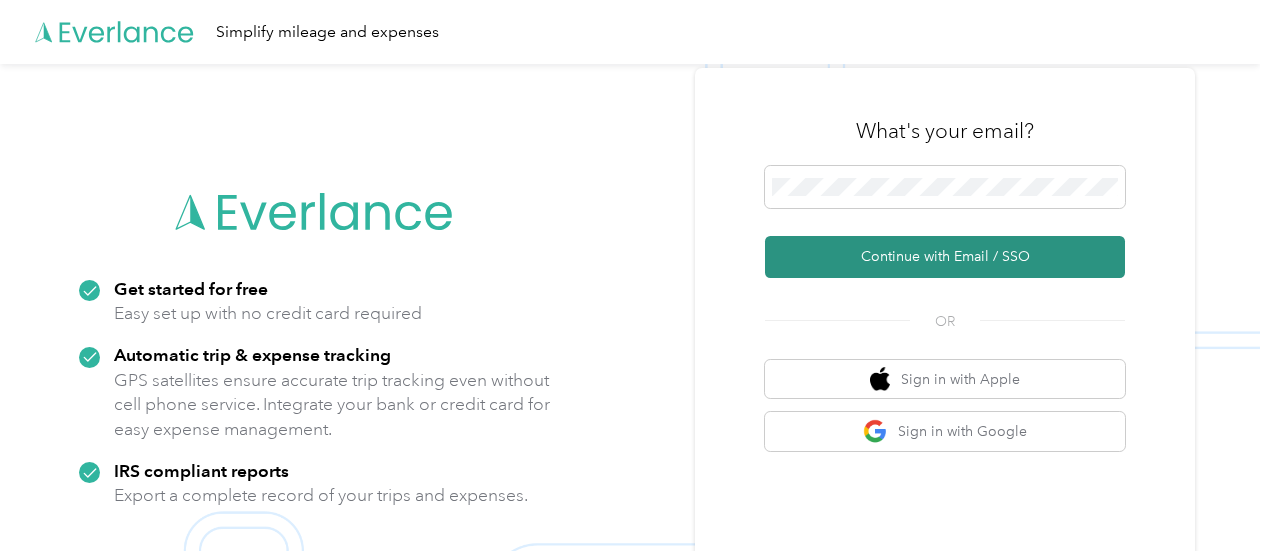 click on "Continue with Email / SSO" at bounding box center (945, 257) 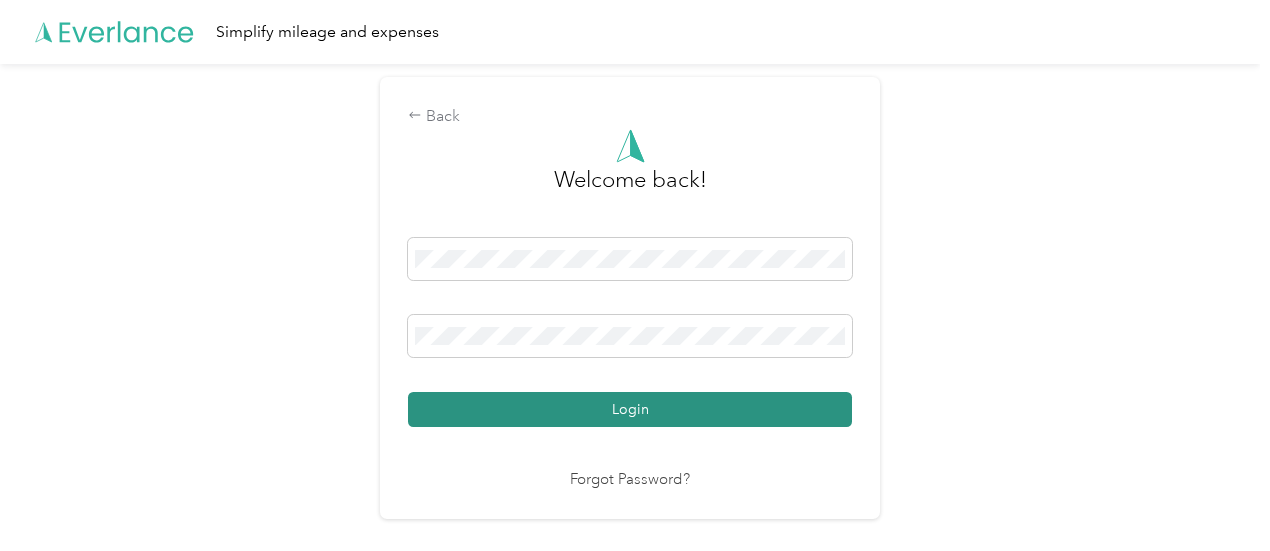 click on "Login" at bounding box center [630, 409] 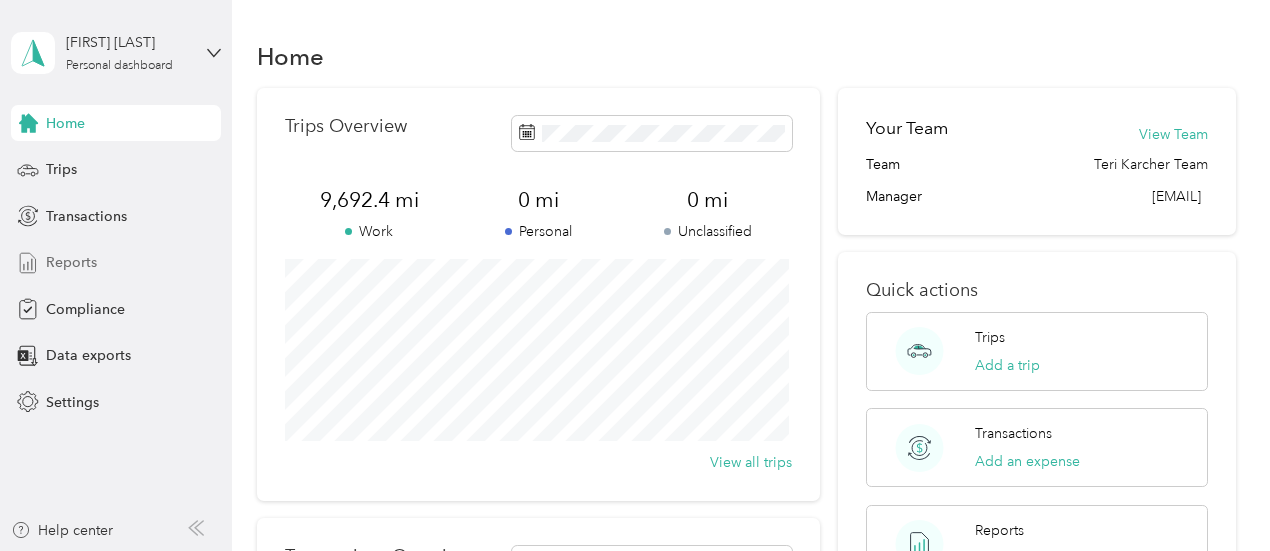 click on "Reports" at bounding box center (71, 262) 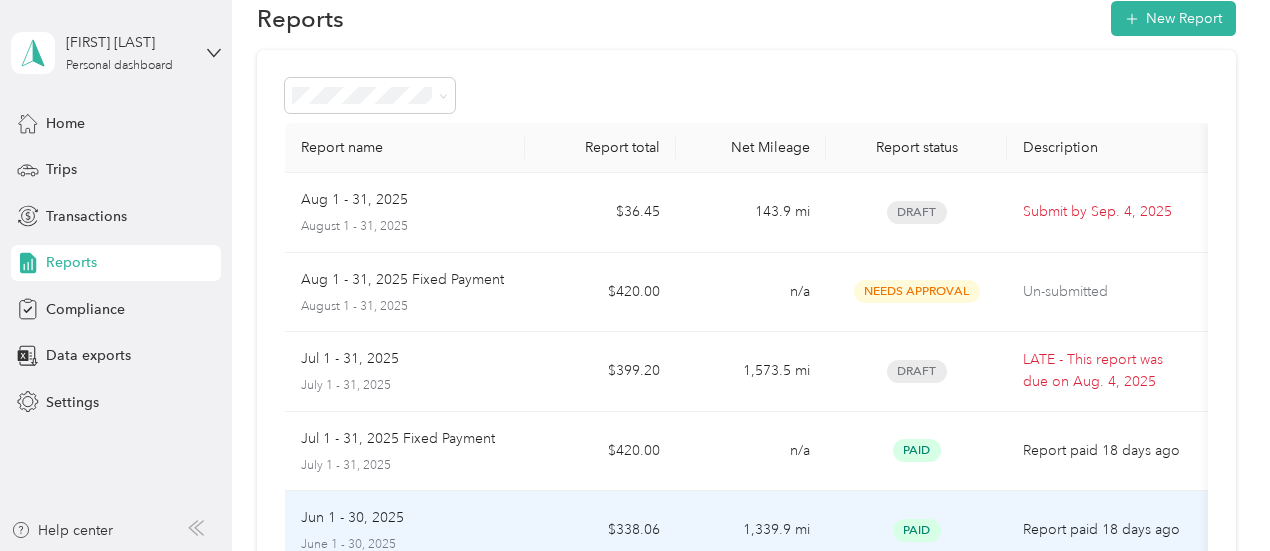 scroll, scrollTop: 33, scrollLeft: 0, axis: vertical 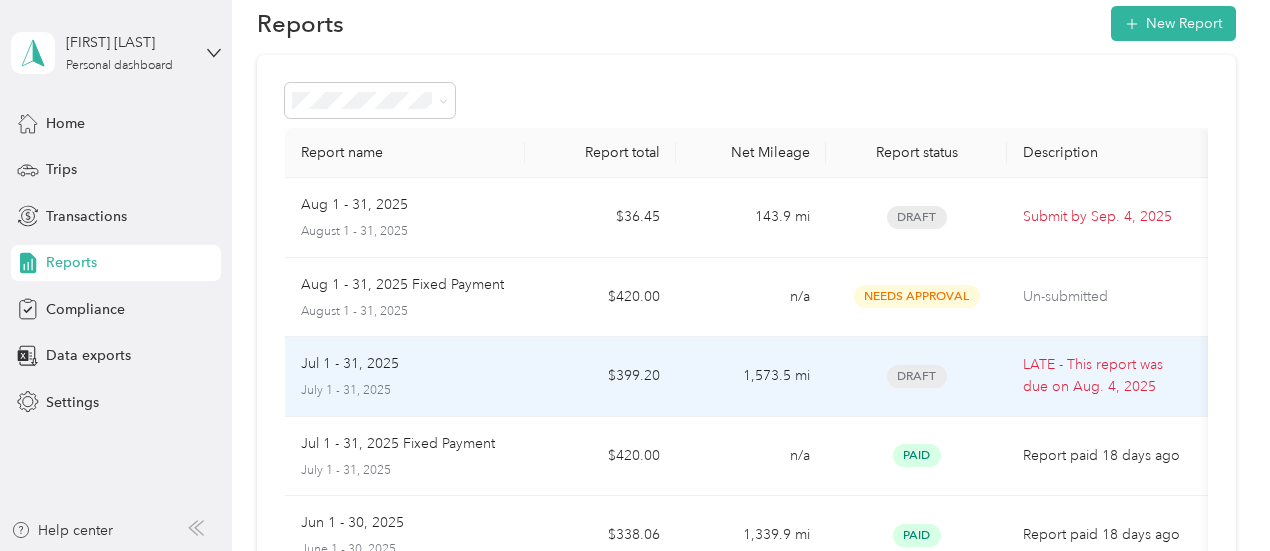 click on "July 1 - 31, 2025" at bounding box center [405, 391] 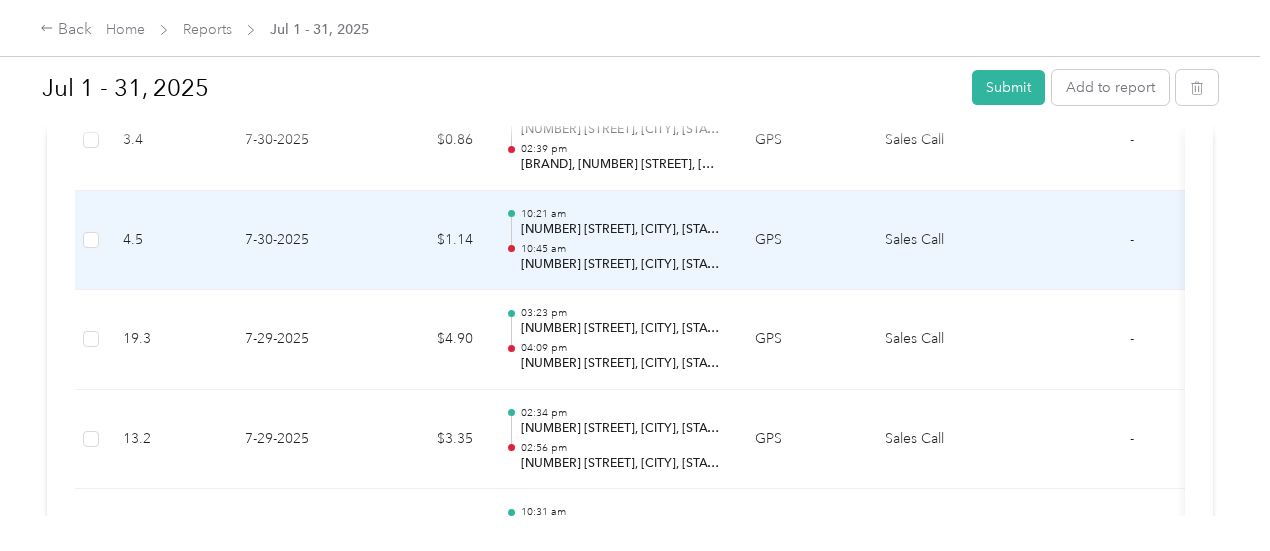scroll, scrollTop: 1333, scrollLeft: 0, axis: vertical 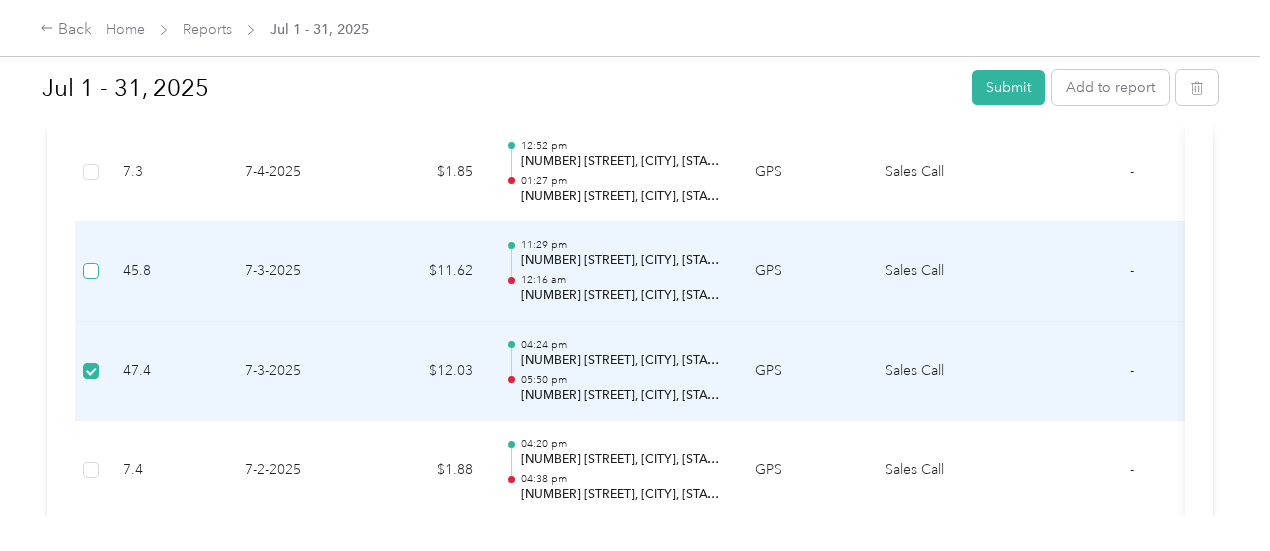 click at bounding box center [91, 271] 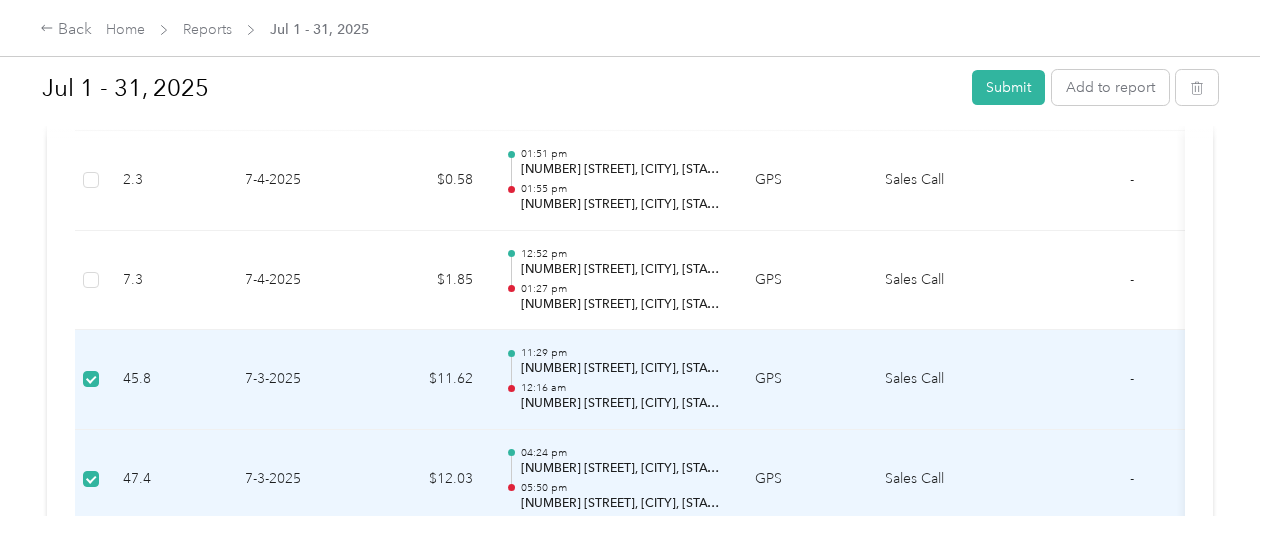 scroll, scrollTop: 8215, scrollLeft: 0, axis: vertical 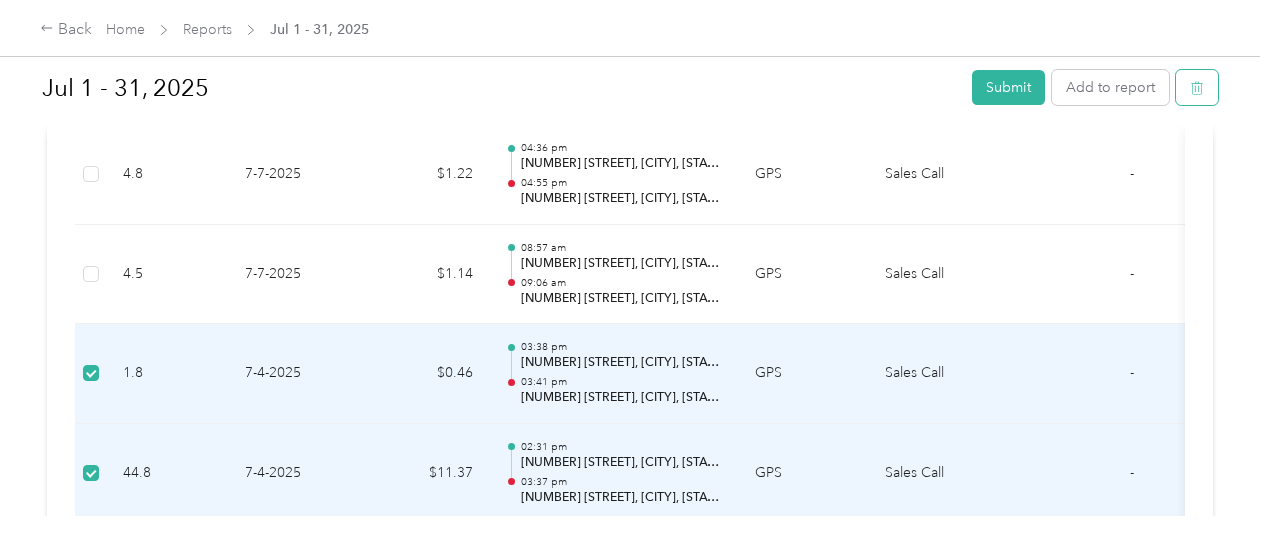 click at bounding box center (1197, 87) 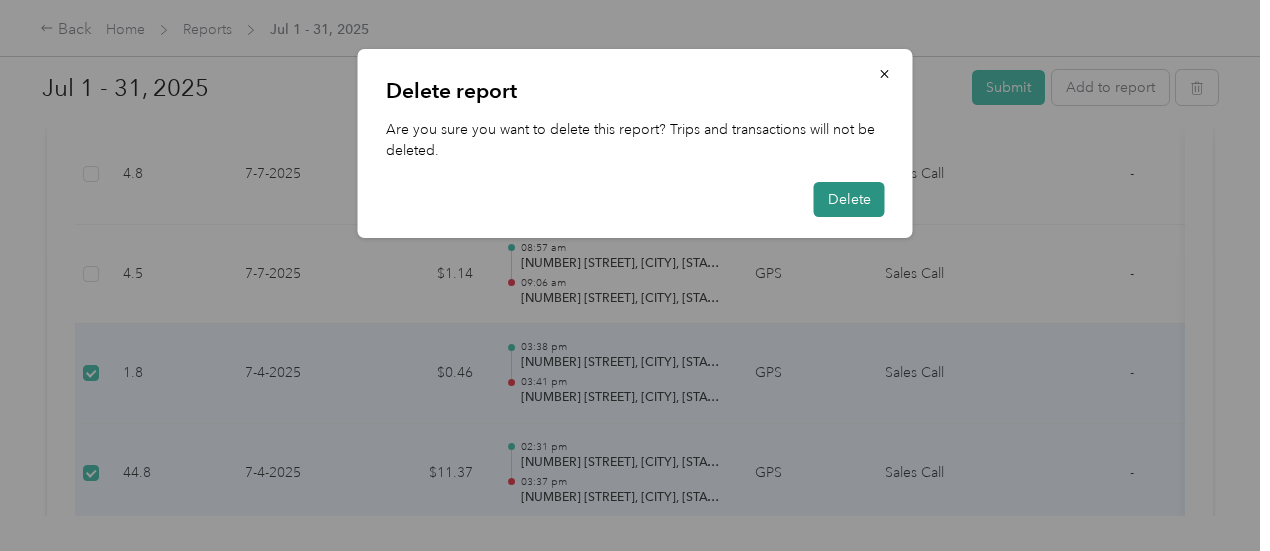 click on "Delete" at bounding box center [849, 199] 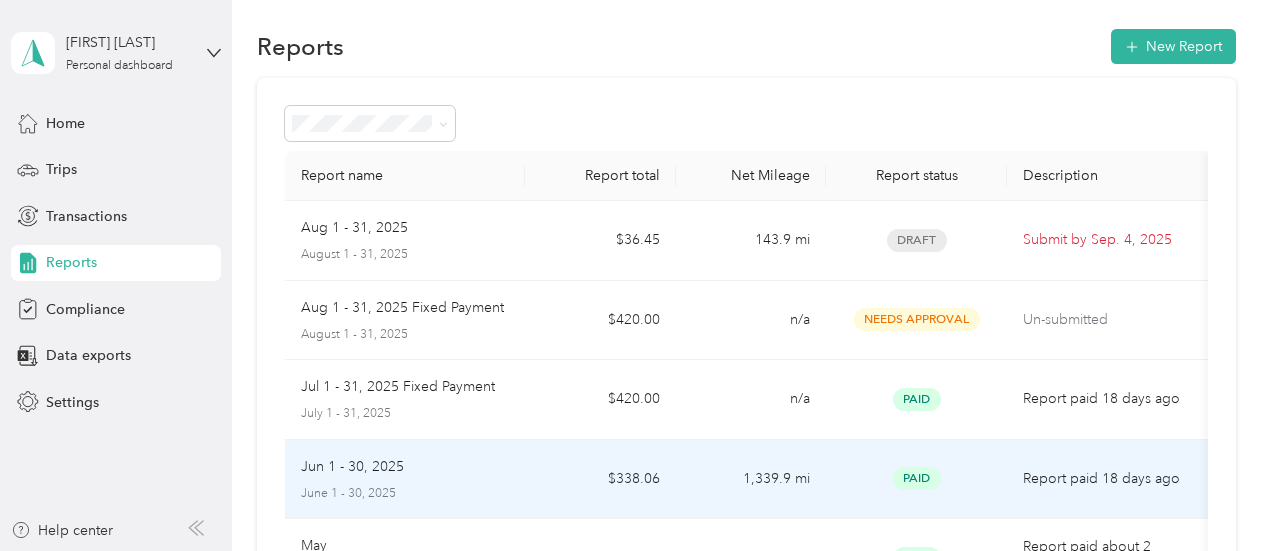 scroll, scrollTop: 0, scrollLeft: 0, axis: both 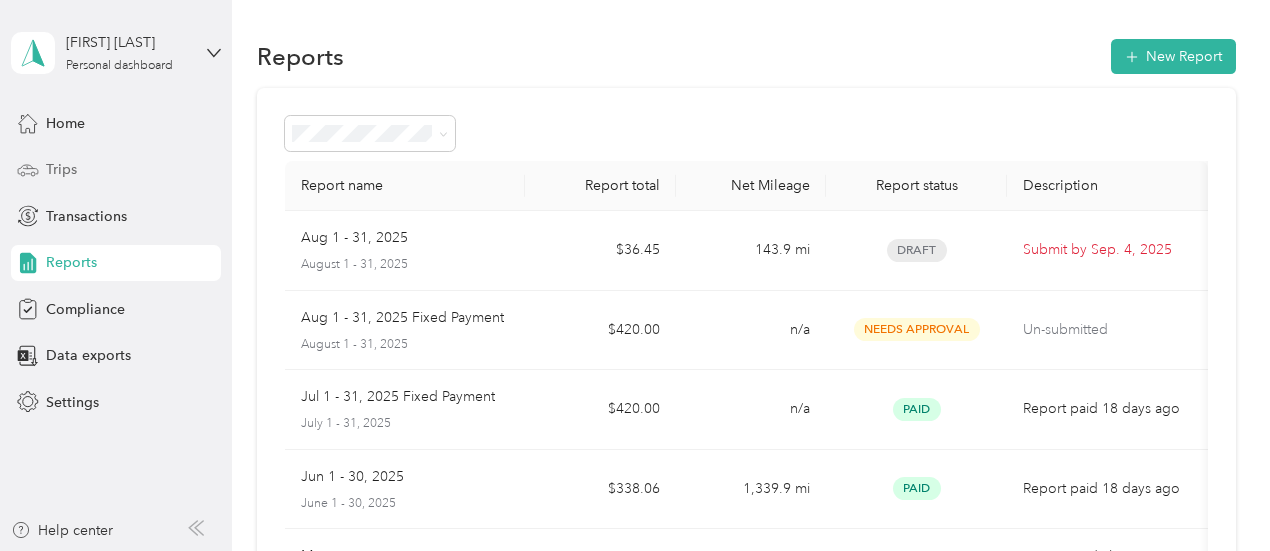 click on "Trips" at bounding box center [61, 169] 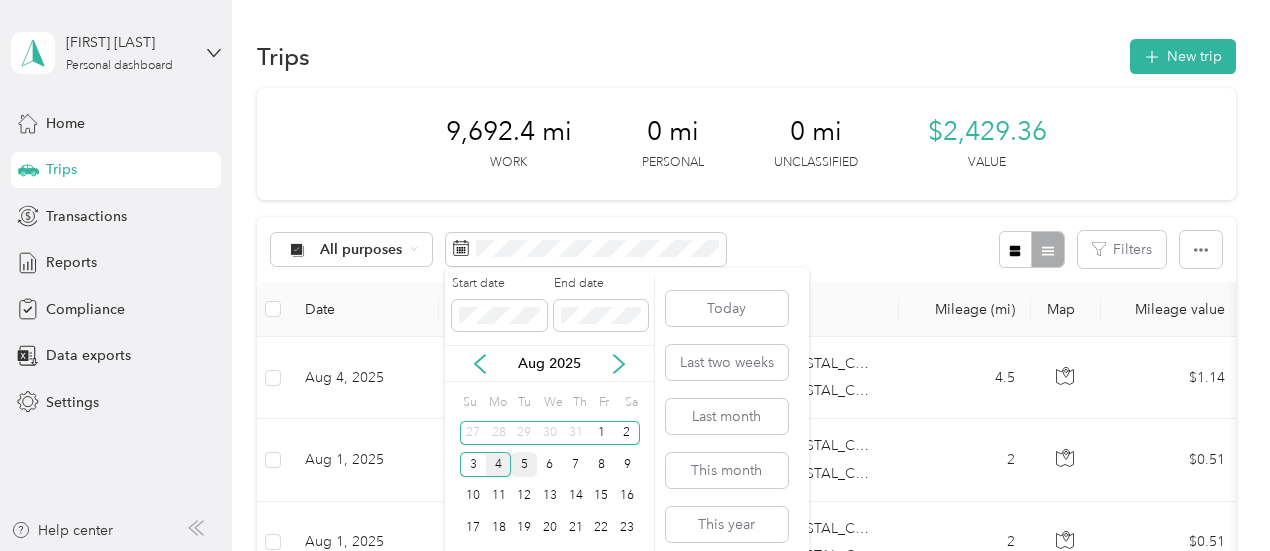 click on "5" at bounding box center [524, 464] 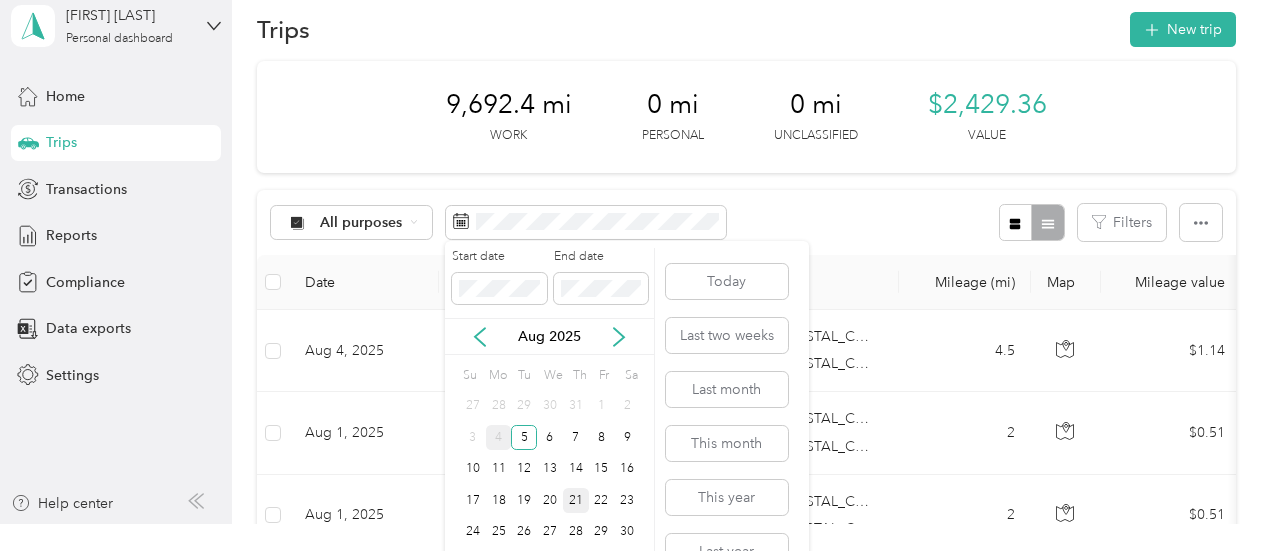 scroll, scrollTop: 66, scrollLeft: 0, axis: vertical 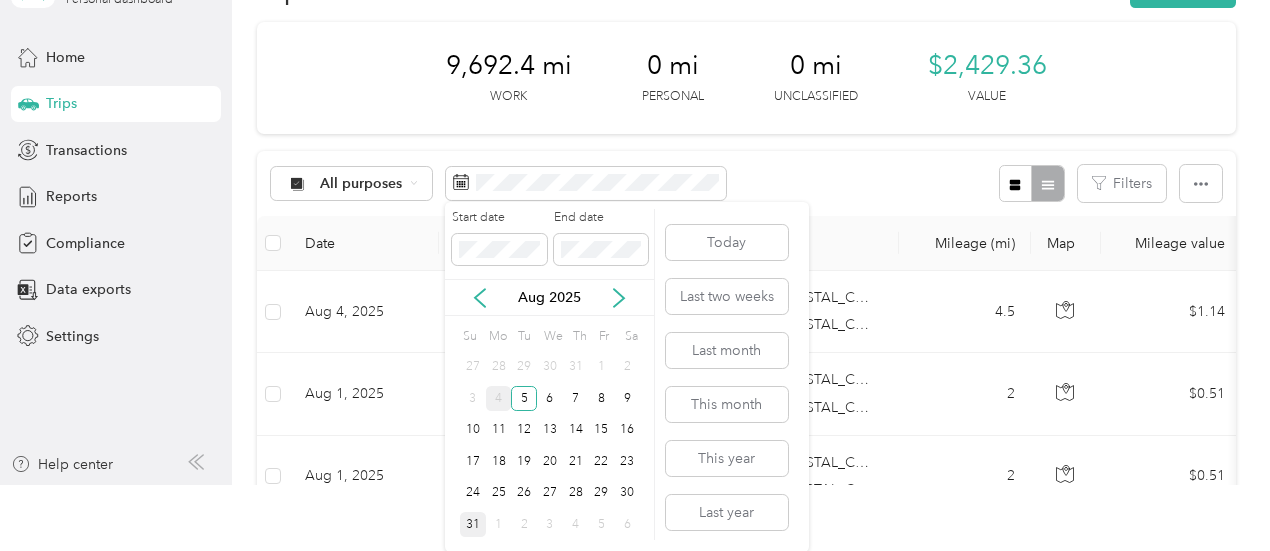 click on "31" at bounding box center (473, 524) 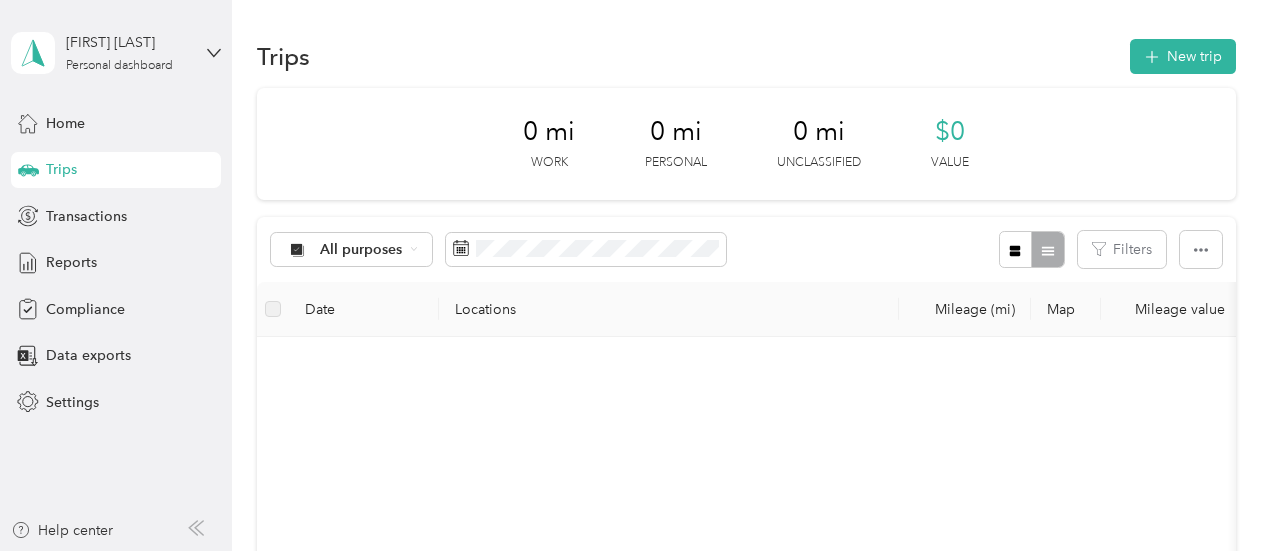 scroll, scrollTop: 0, scrollLeft: 0, axis: both 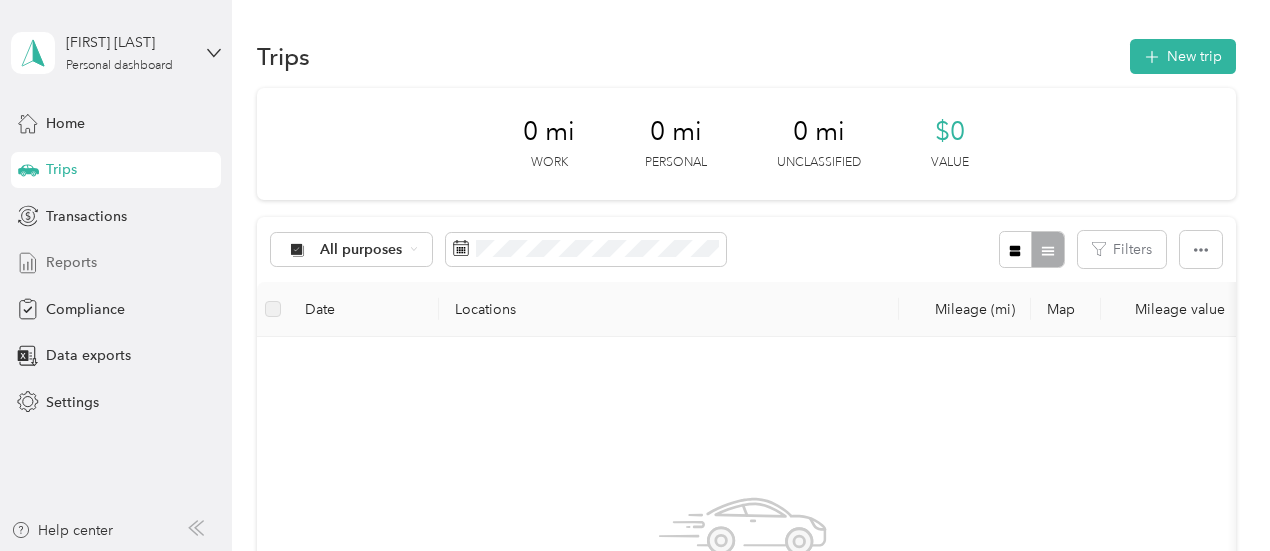 click on "Reports" at bounding box center (71, 262) 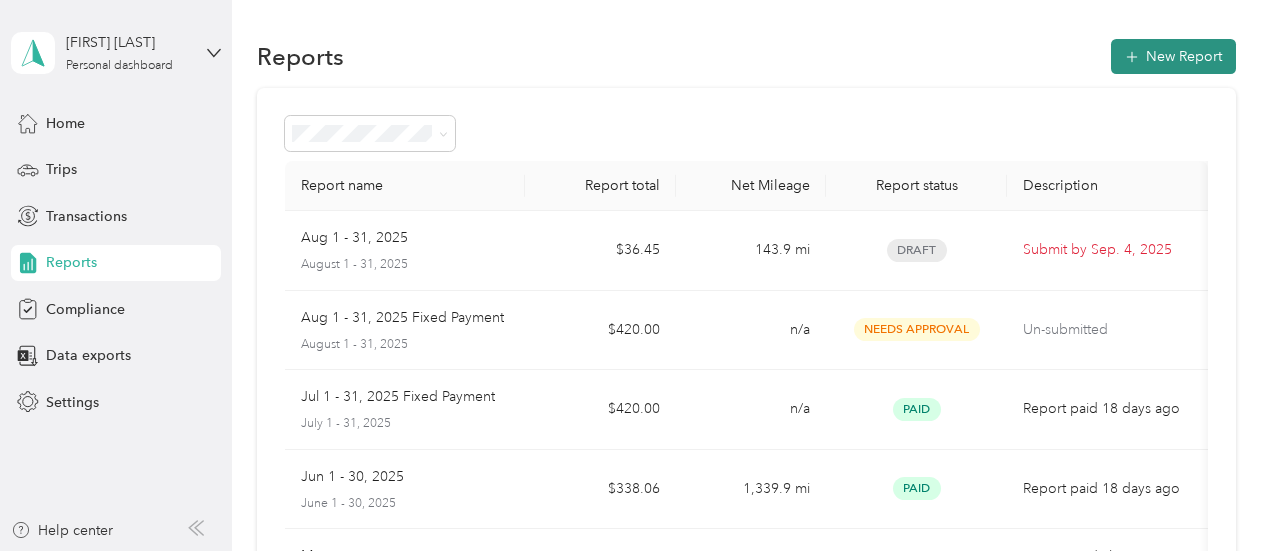 click on "New Report" at bounding box center [1173, 56] 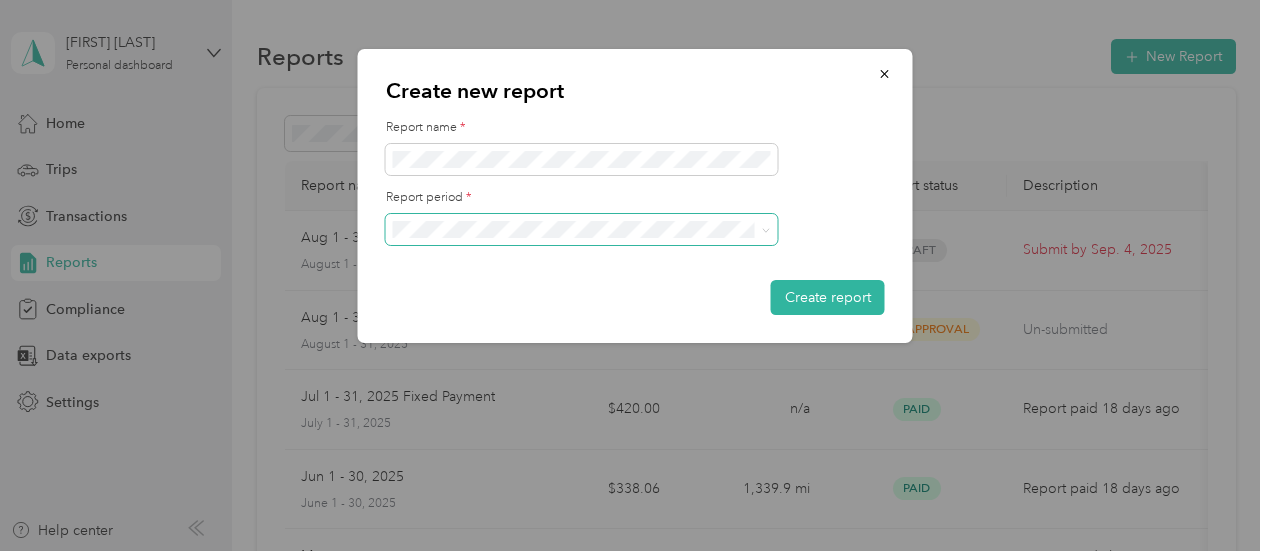 click at bounding box center [582, 230] 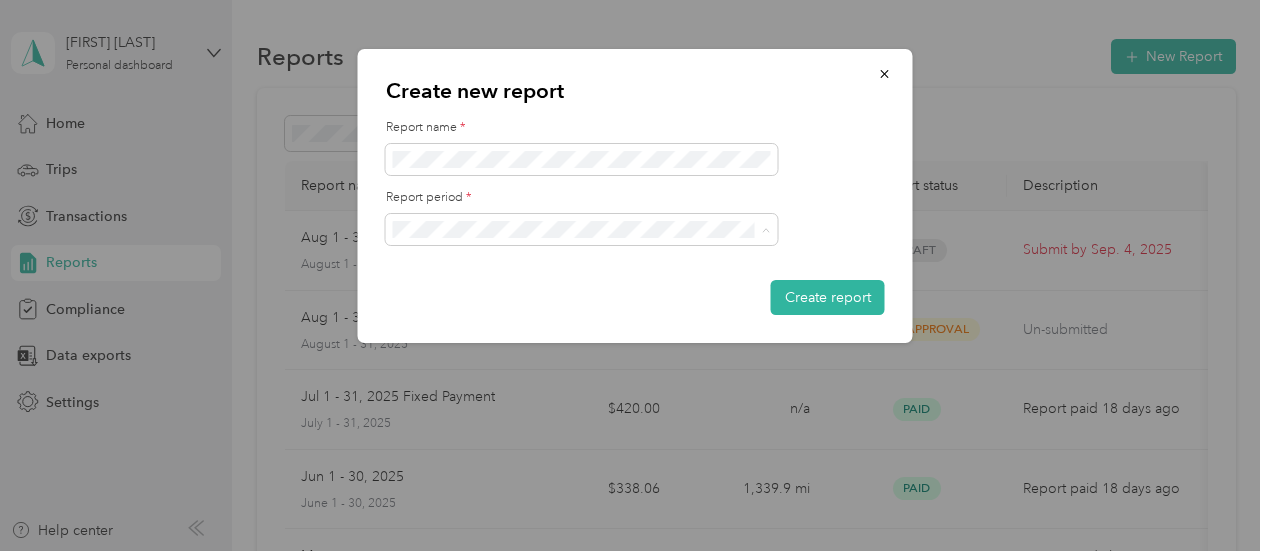 click on "[DATE] - [DATE] [DATE] - [DATE] [DATE] - [DATE] [DATE] - [DATE] [DATE] - [DATE] [DATE] - [DATE]" at bounding box center (582, 352) 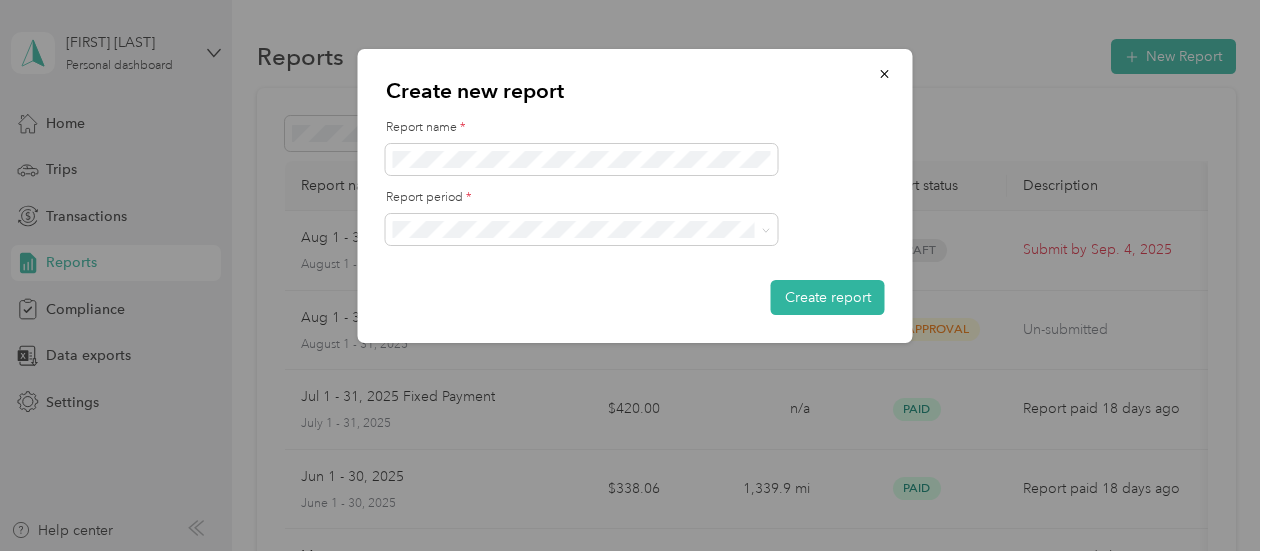 click on "Jul 1 - 31, 2025" at bounding box center (449, 299) 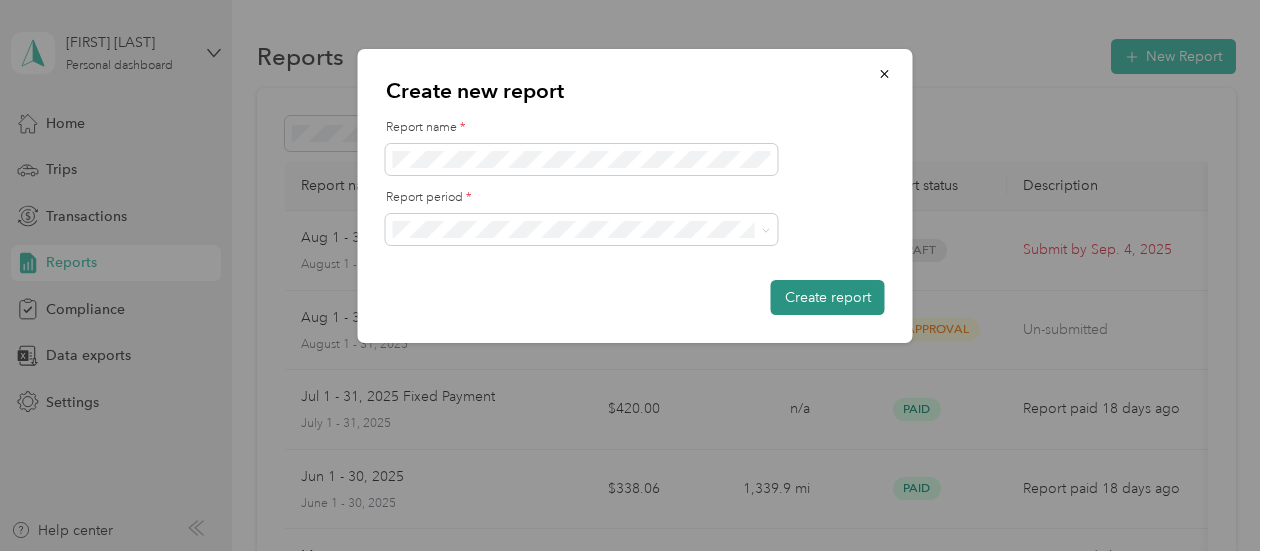 click on "Create report" at bounding box center [828, 297] 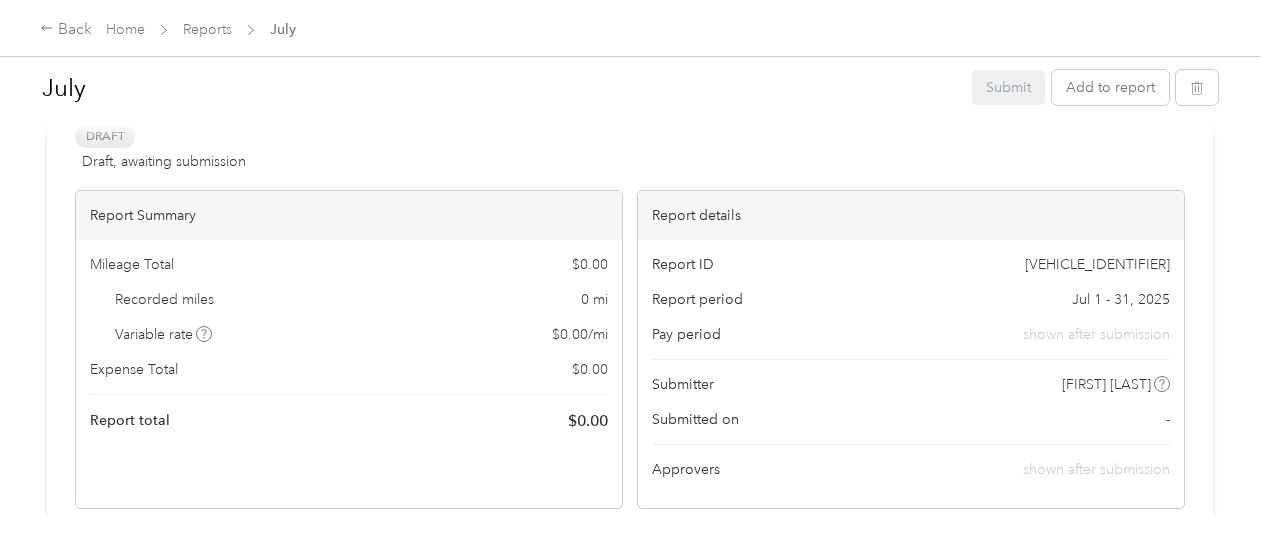 scroll, scrollTop: 0, scrollLeft: 0, axis: both 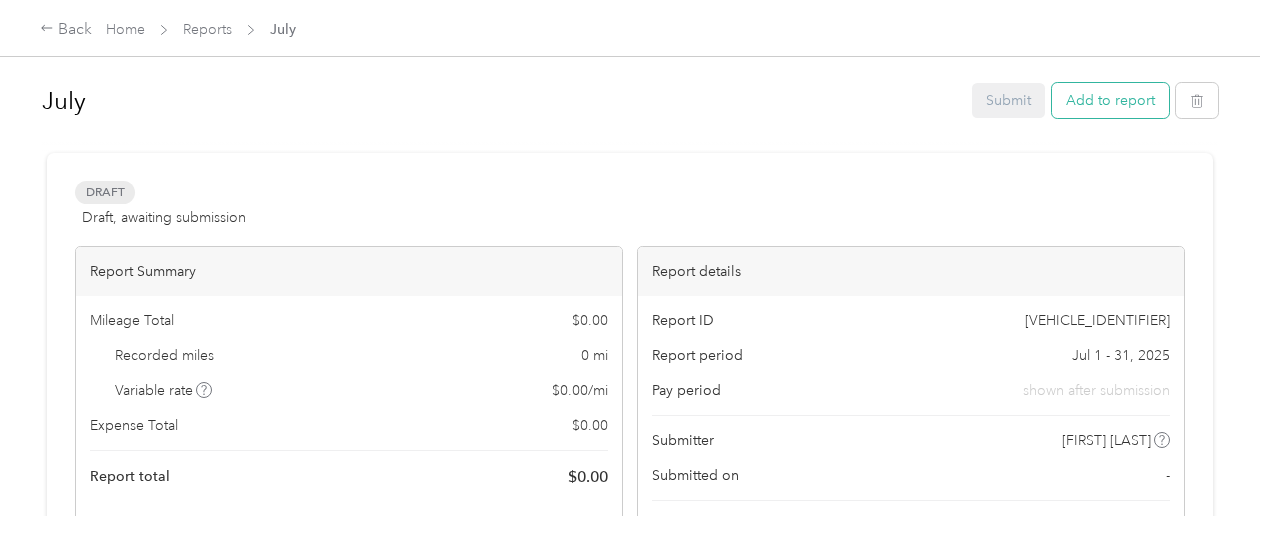 click on "Add to report" at bounding box center (1110, 100) 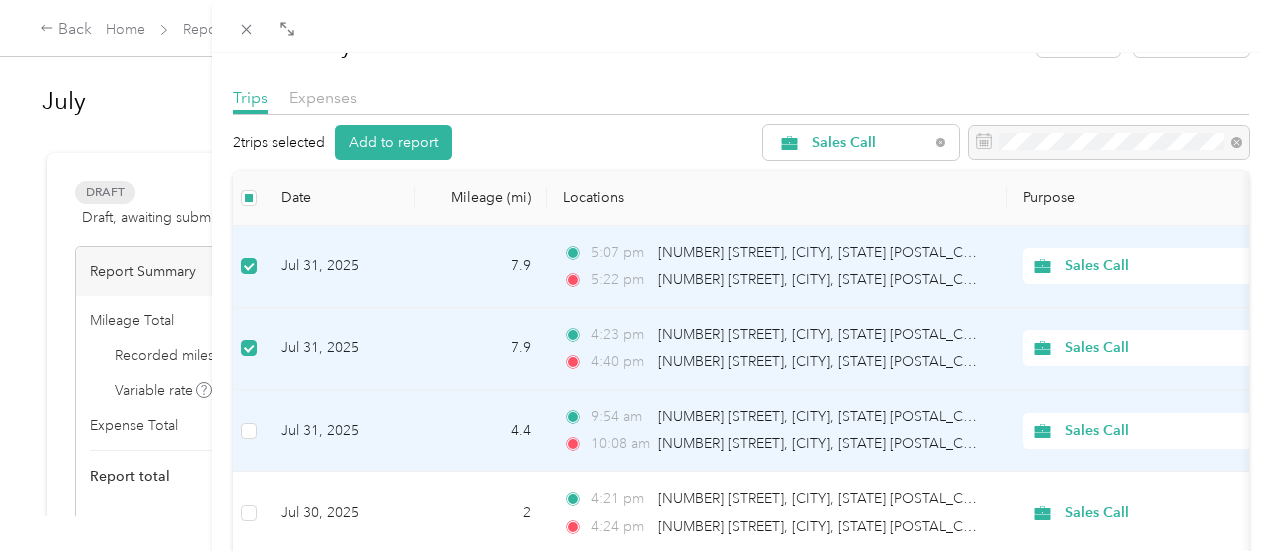 scroll, scrollTop: 66, scrollLeft: 0, axis: vertical 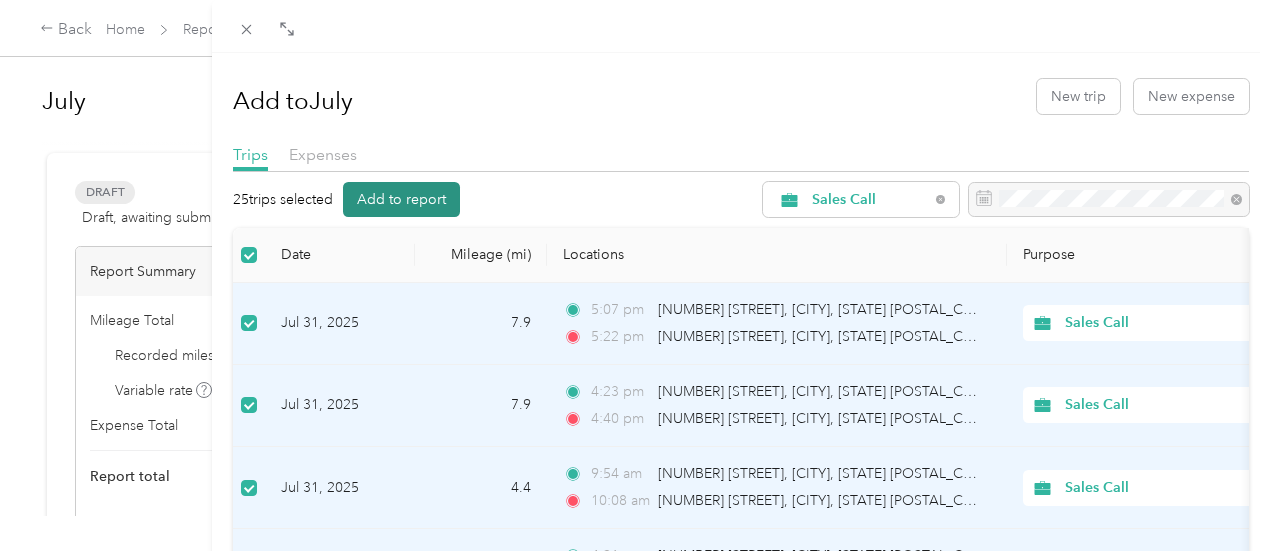 click on "Add to report" at bounding box center (401, 199) 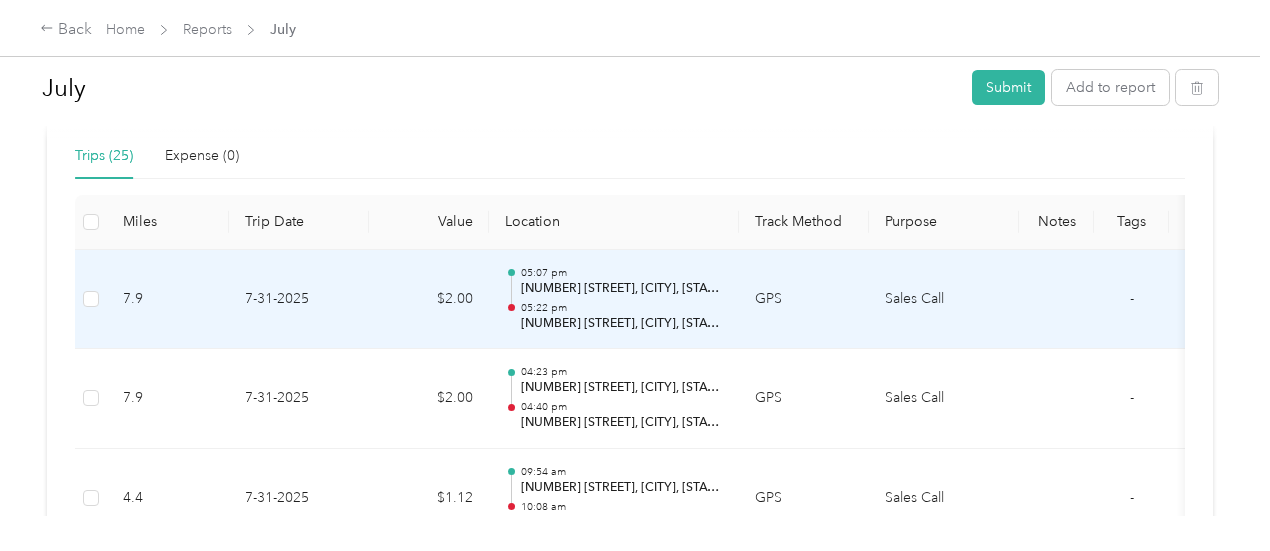 scroll, scrollTop: 633, scrollLeft: 0, axis: vertical 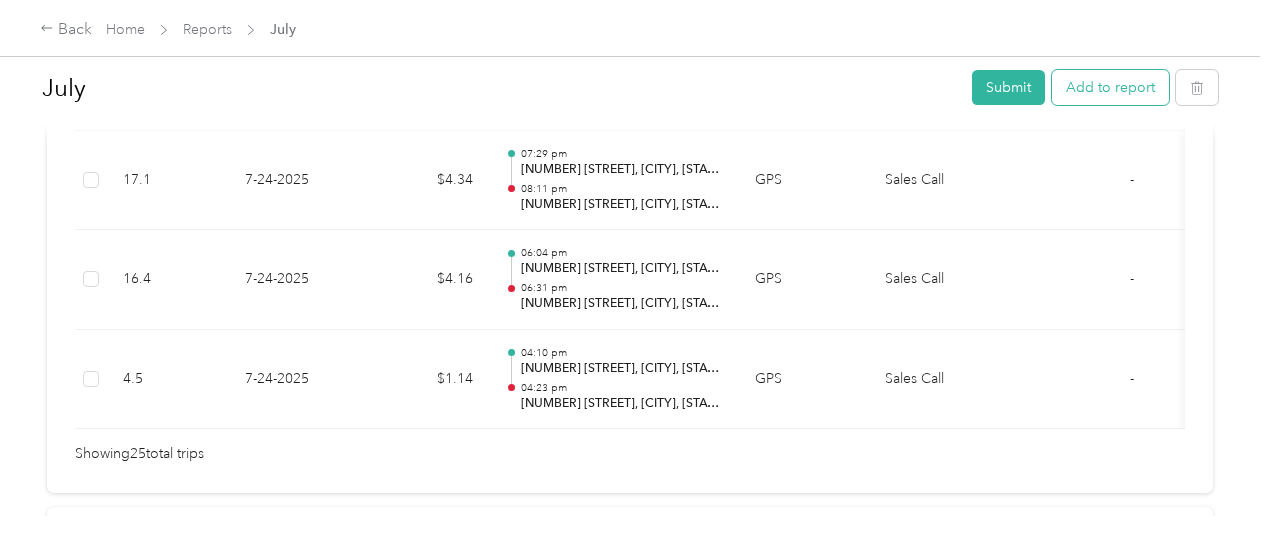 click on "Add to report" at bounding box center [1110, 87] 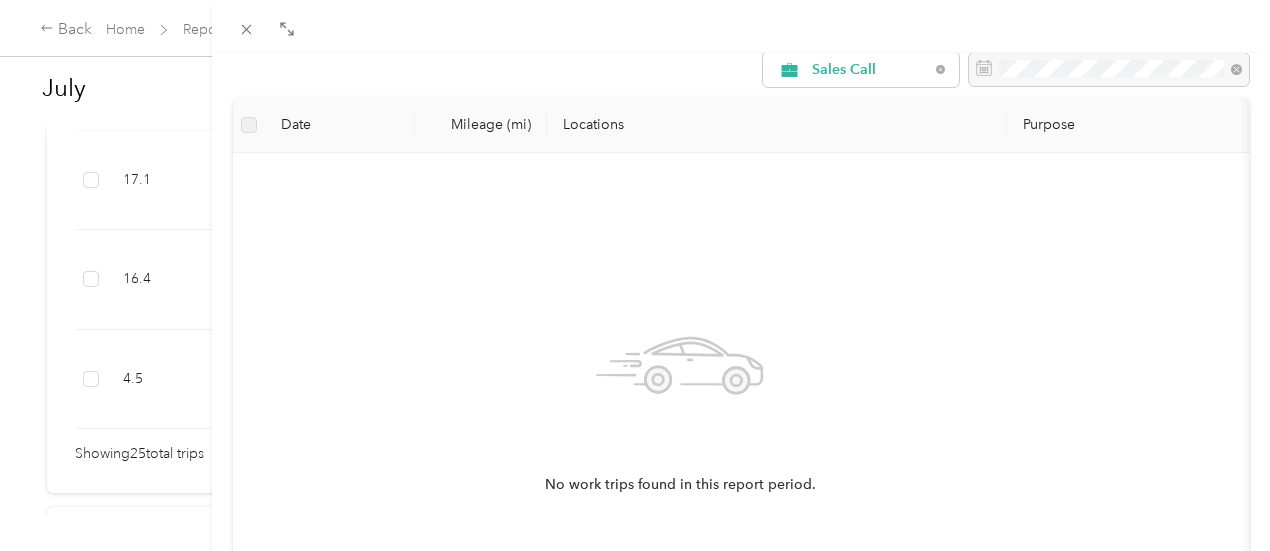 scroll, scrollTop: 0, scrollLeft: 0, axis: both 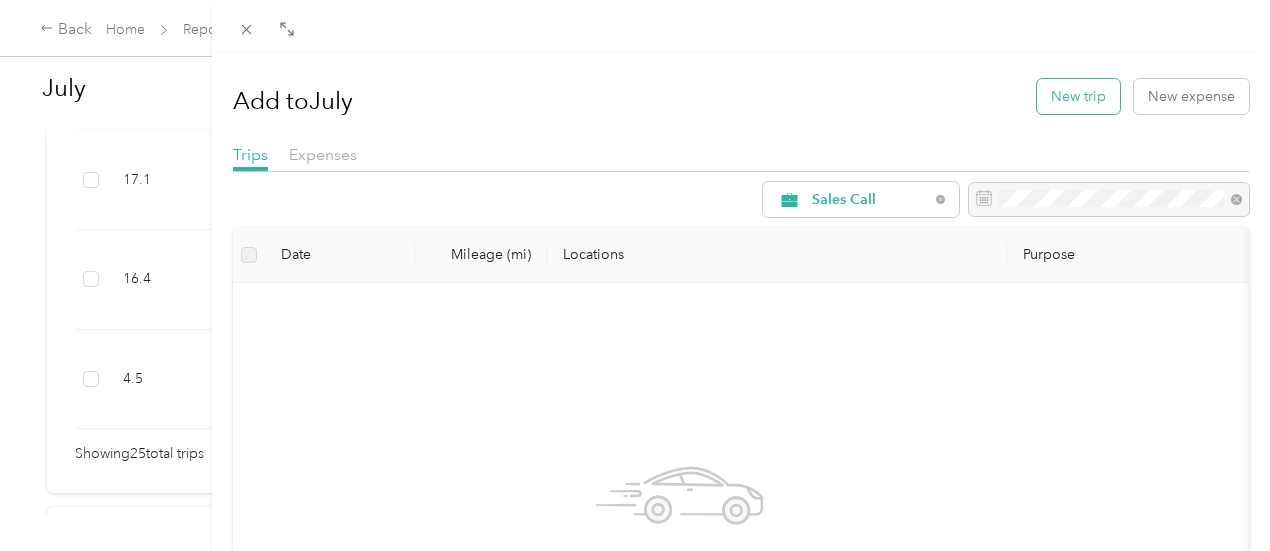click on "New trip" at bounding box center [1078, 96] 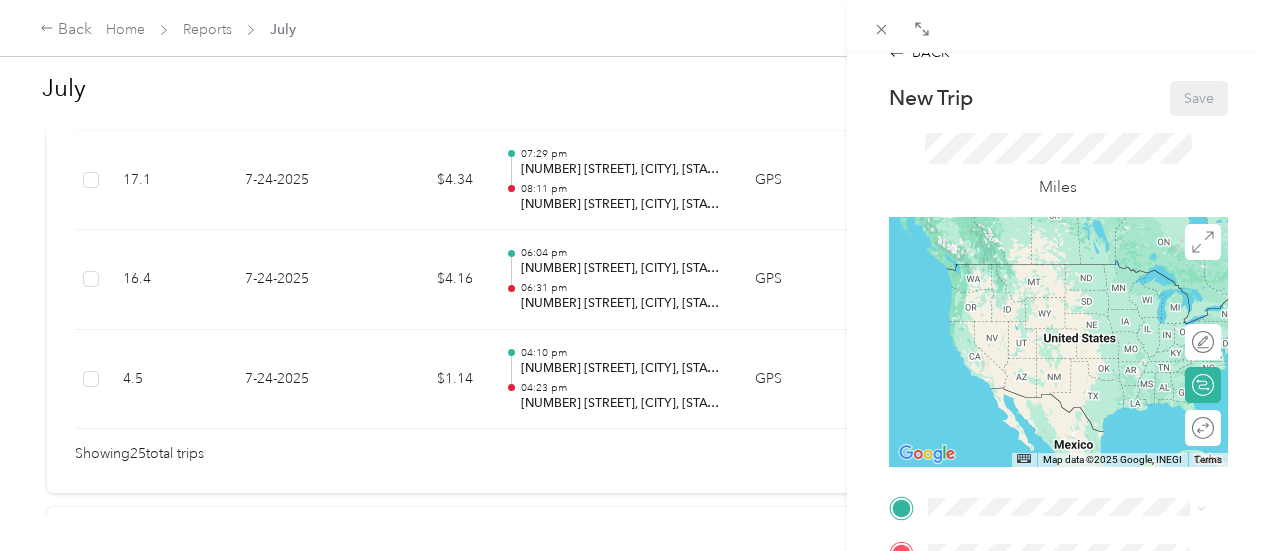 scroll, scrollTop: 83, scrollLeft: 0, axis: vertical 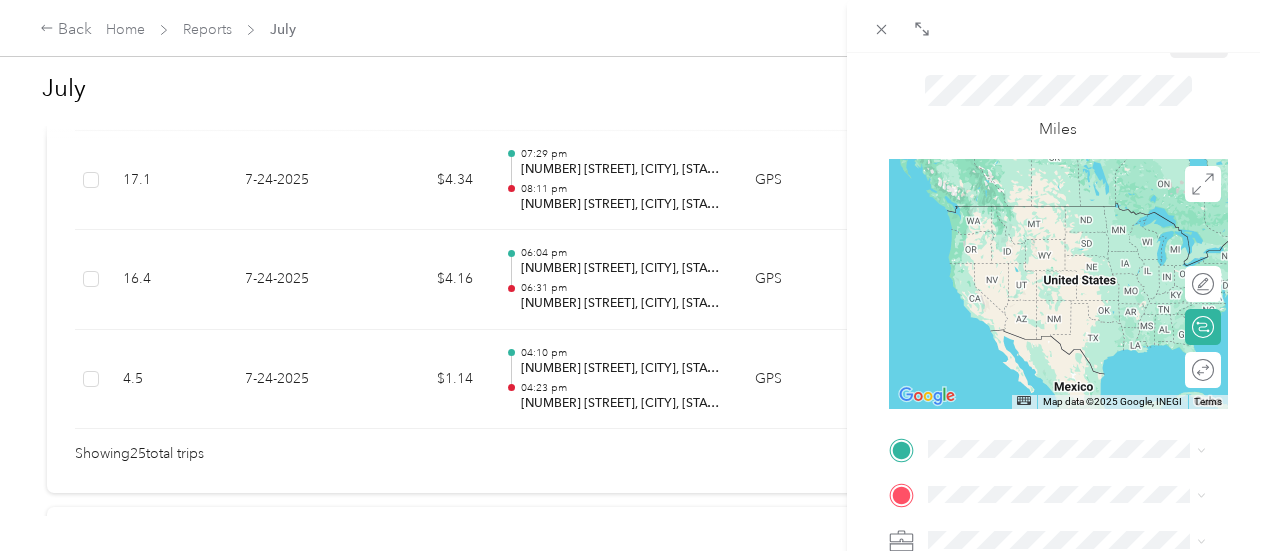 drag, startPoint x: 818, startPoint y: 201, endPoint x: 834, endPoint y: 220, distance: 24.839485 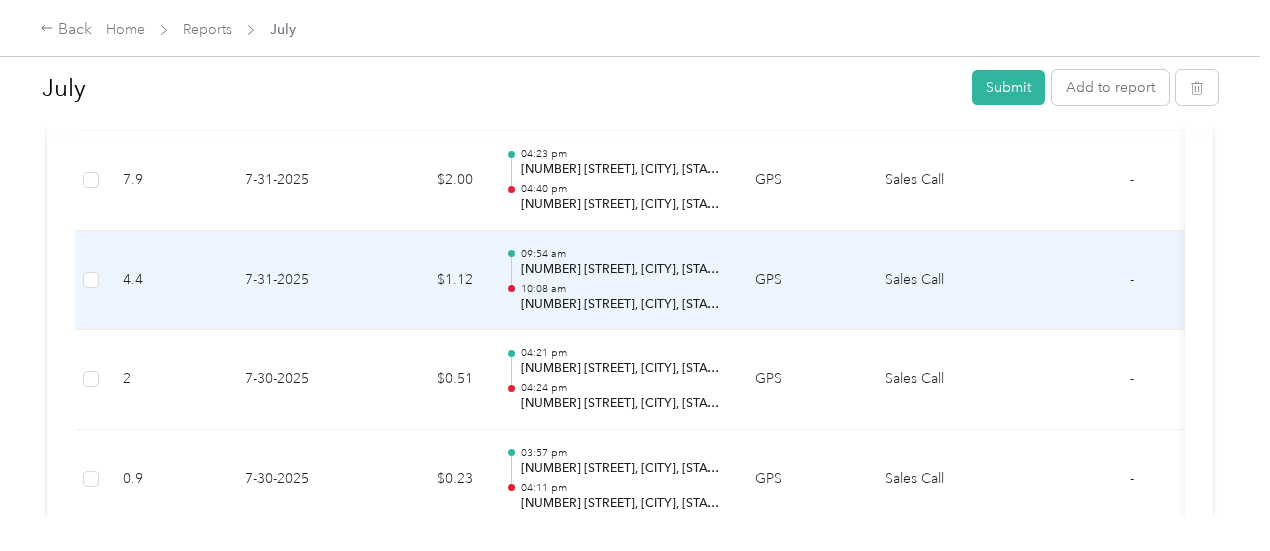 scroll, scrollTop: 502, scrollLeft: 0, axis: vertical 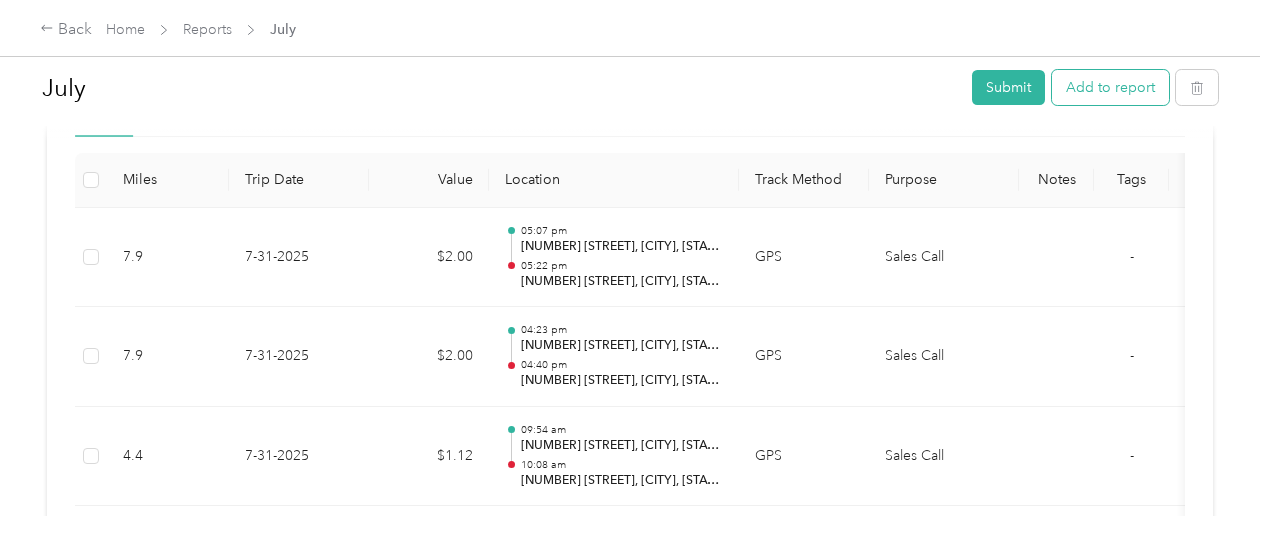 click on "Add to report" at bounding box center (1110, 87) 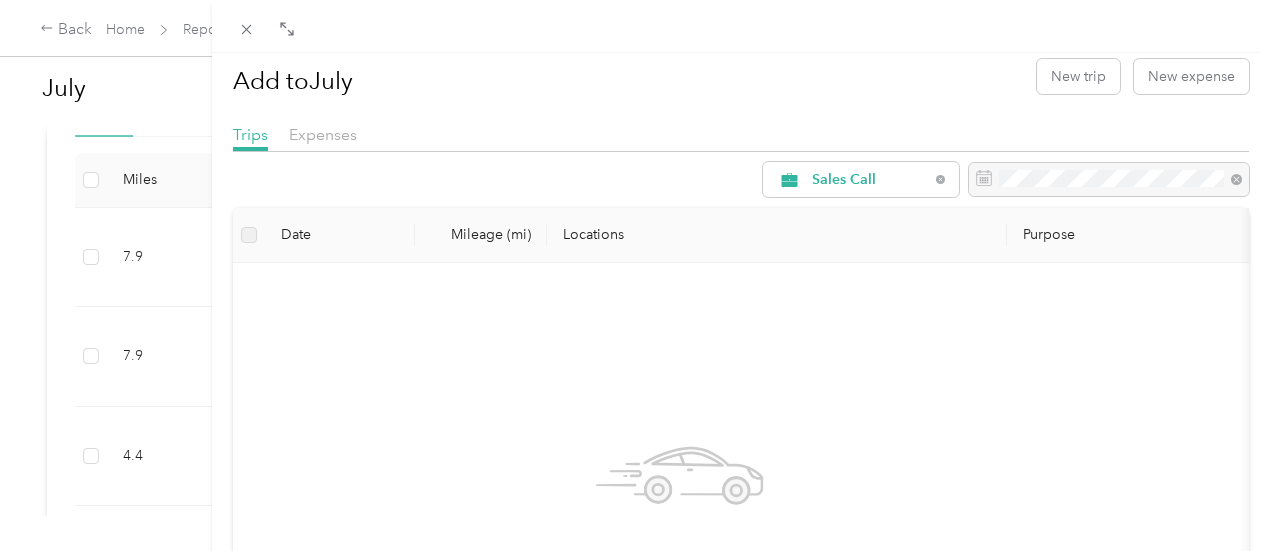 scroll, scrollTop: 0, scrollLeft: 0, axis: both 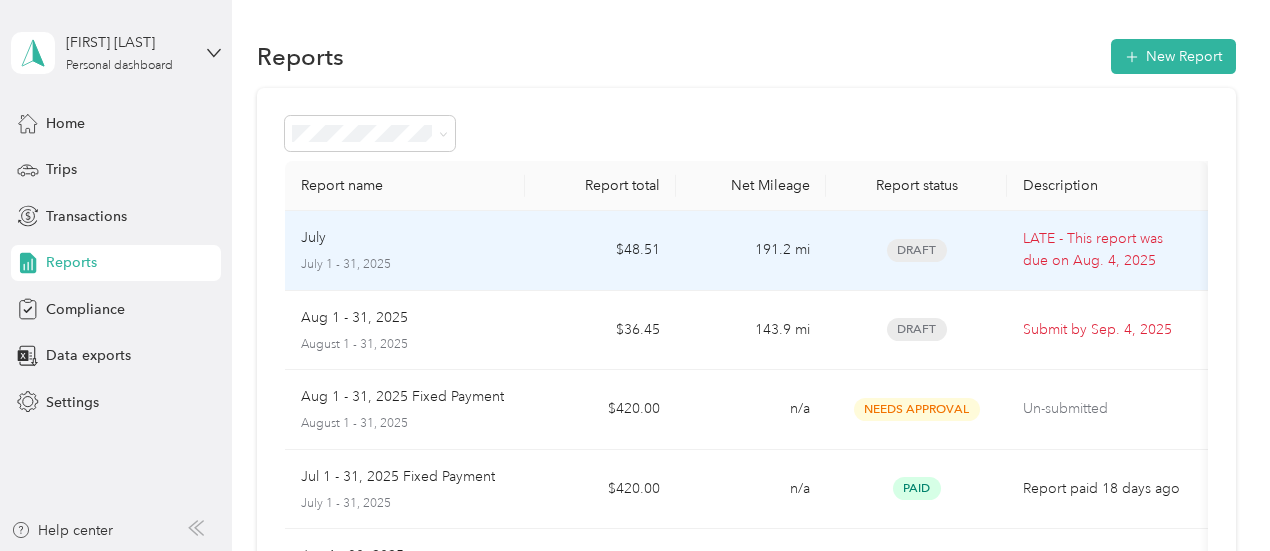 click on "July" at bounding box center [405, 238] 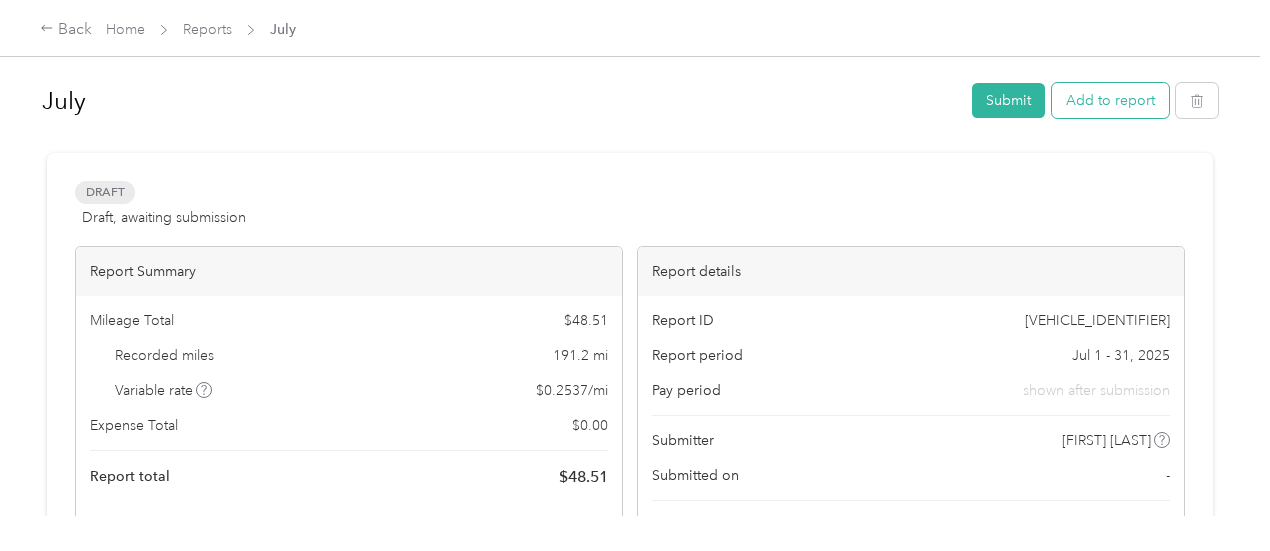 click on "Add to report" at bounding box center (1110, 100) 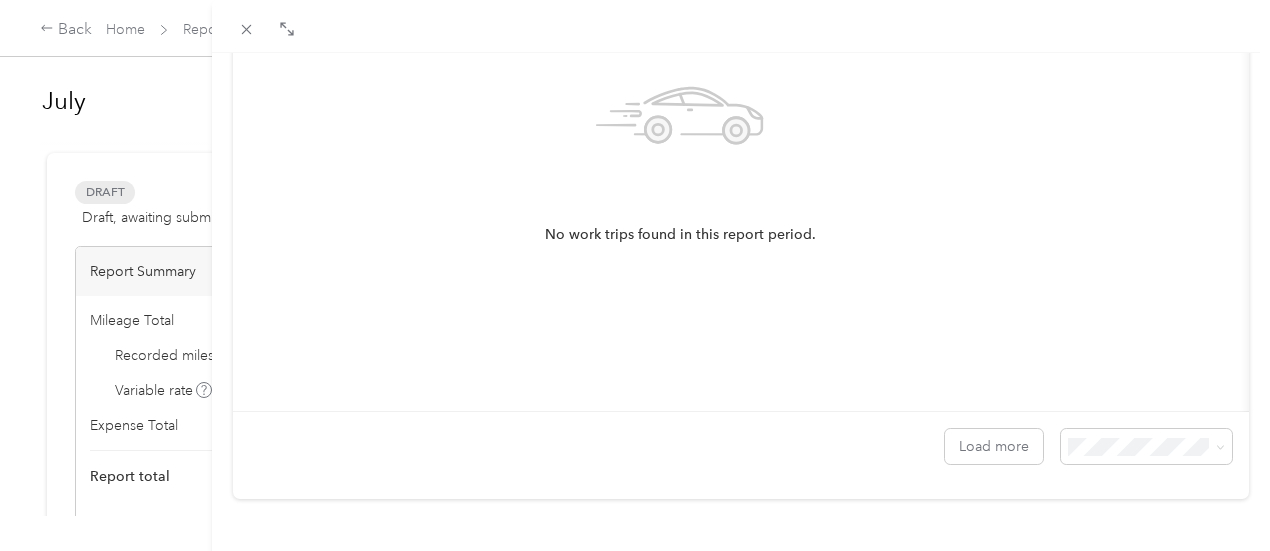 scroll, scrollTop: 409, scrollLeft: 0, axis: vertical 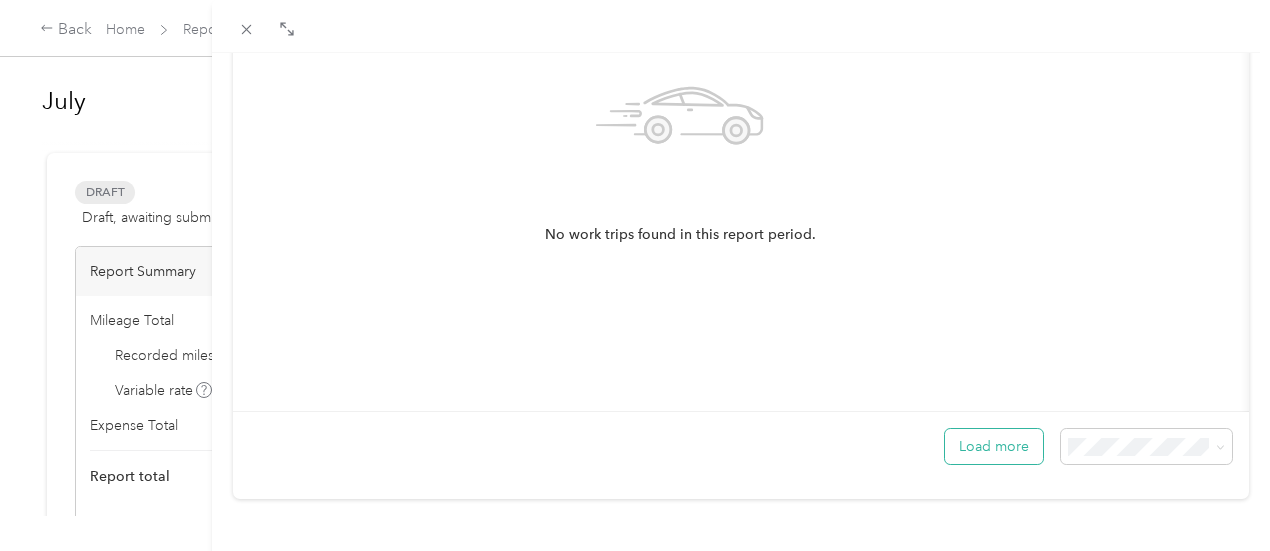 click on "Load more" at bounding box center [994, 446] 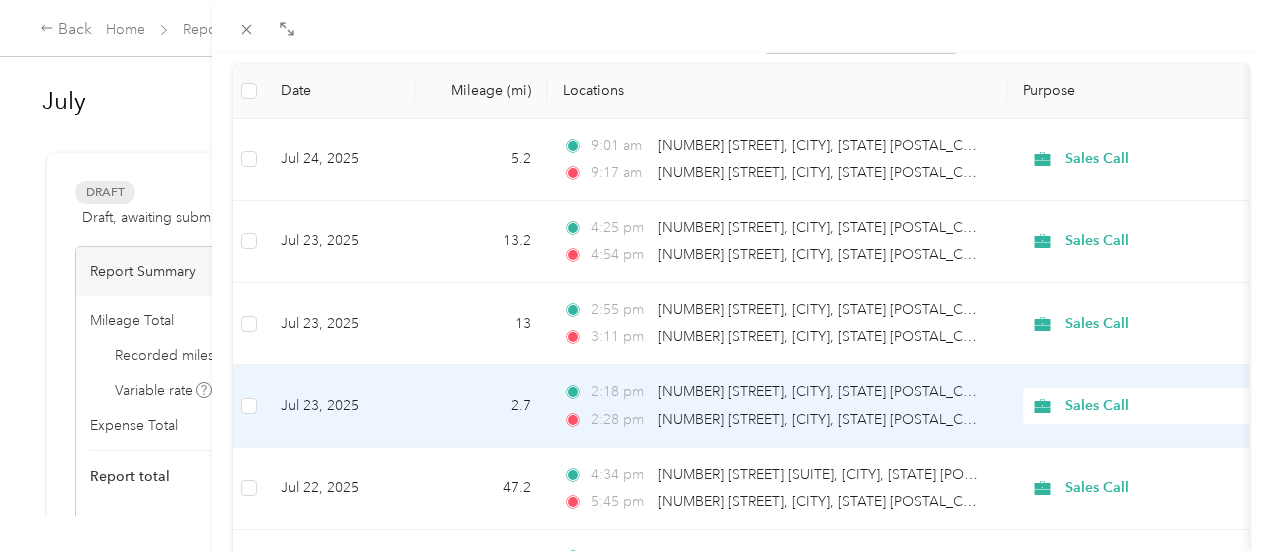 scroll, scrollTop: 109, scrollLeft: 0, axis: vertical 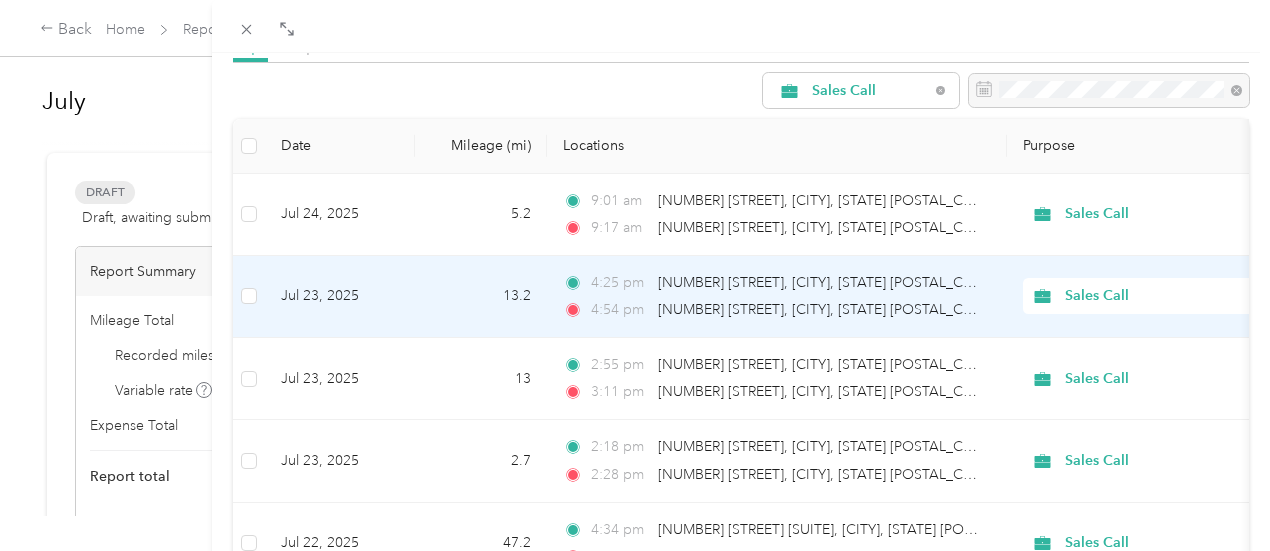 click at bounding box center [249, 297] 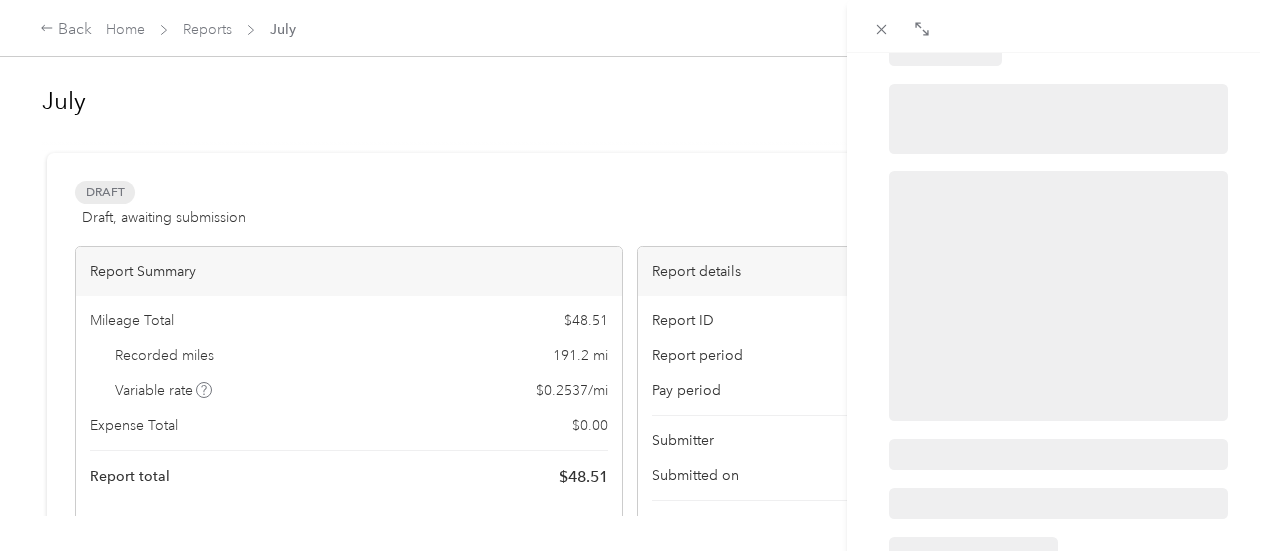 scroll, scrollTop: 24, scrollLeft: 0, axis: vertical 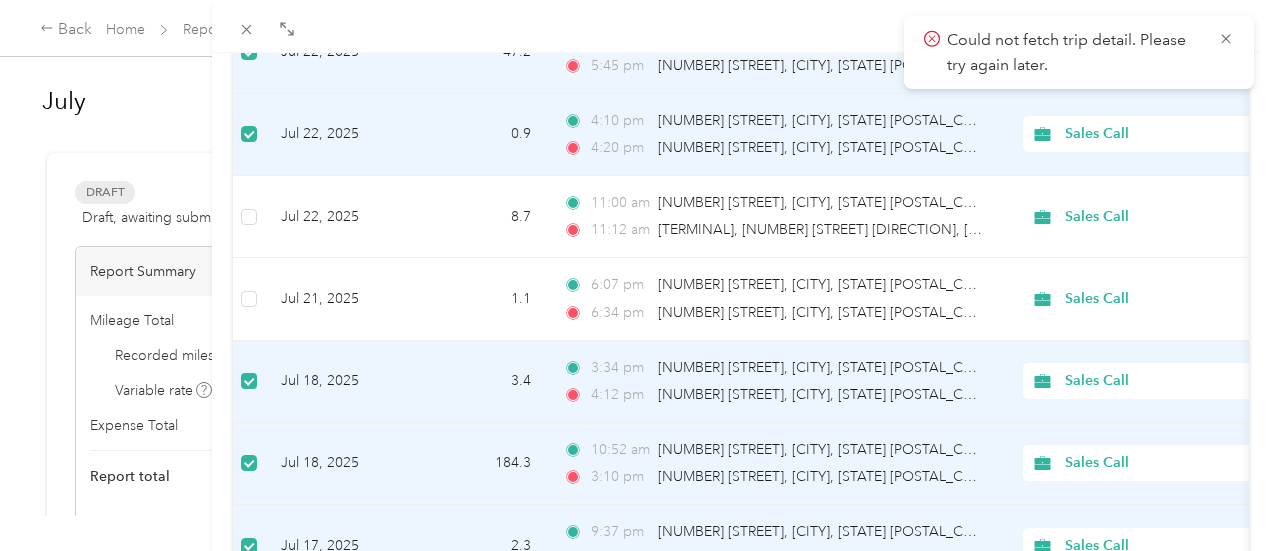 click at bounding box center (249, 381) 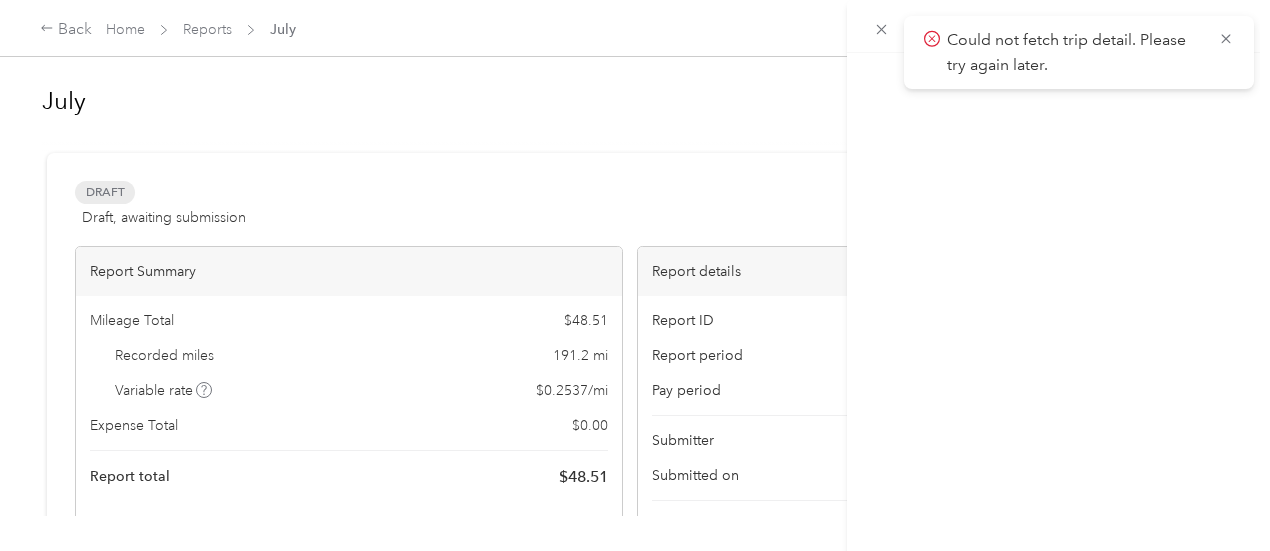 scroll, scrollTop: 582, scrollLeft: 0, axis: vertical 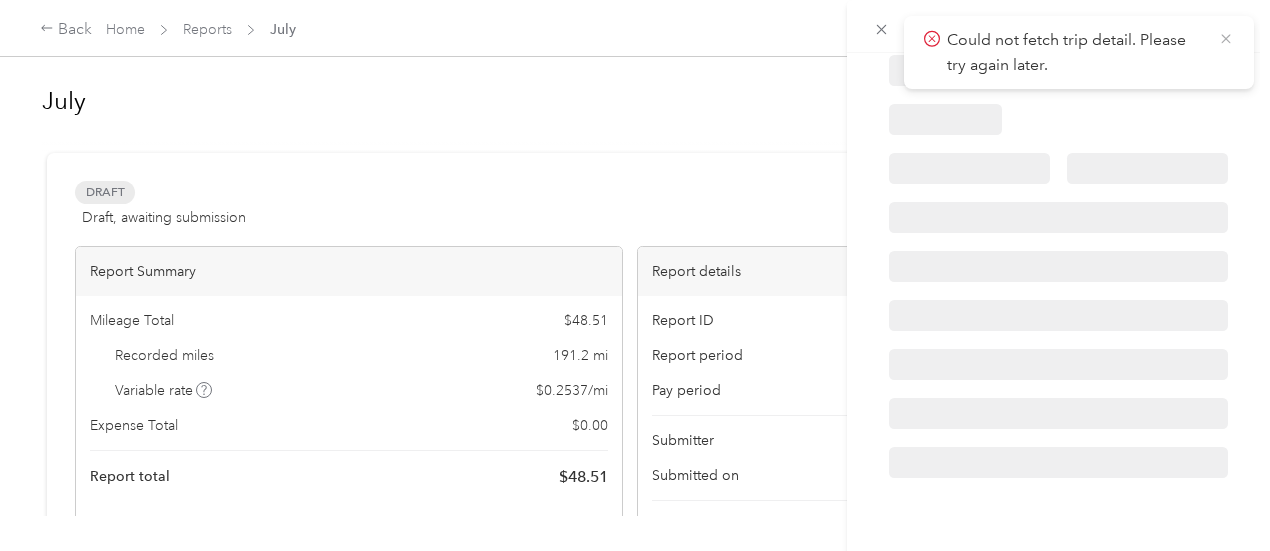 click 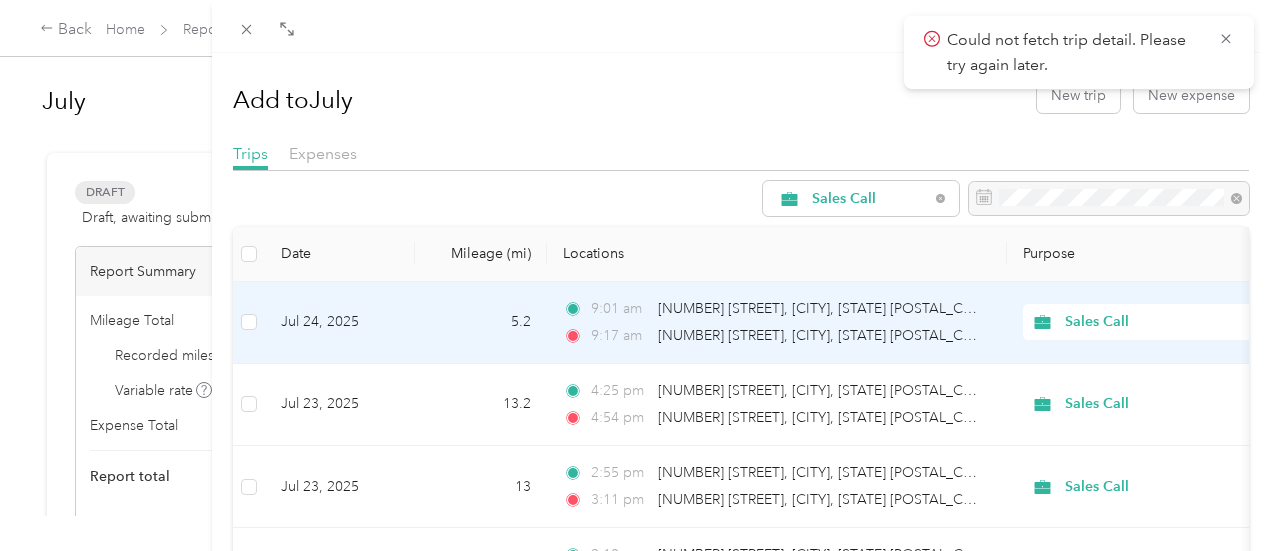 scroll, scrollTop: 0, scrollLeft: 0, axis: both 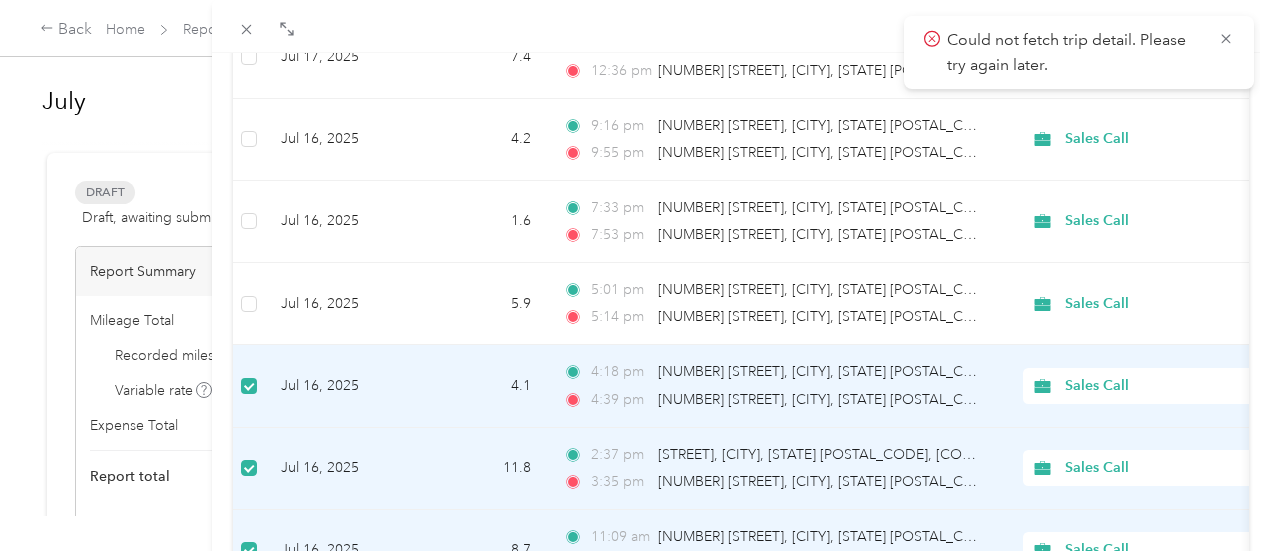click at bounding box center [249, 386] 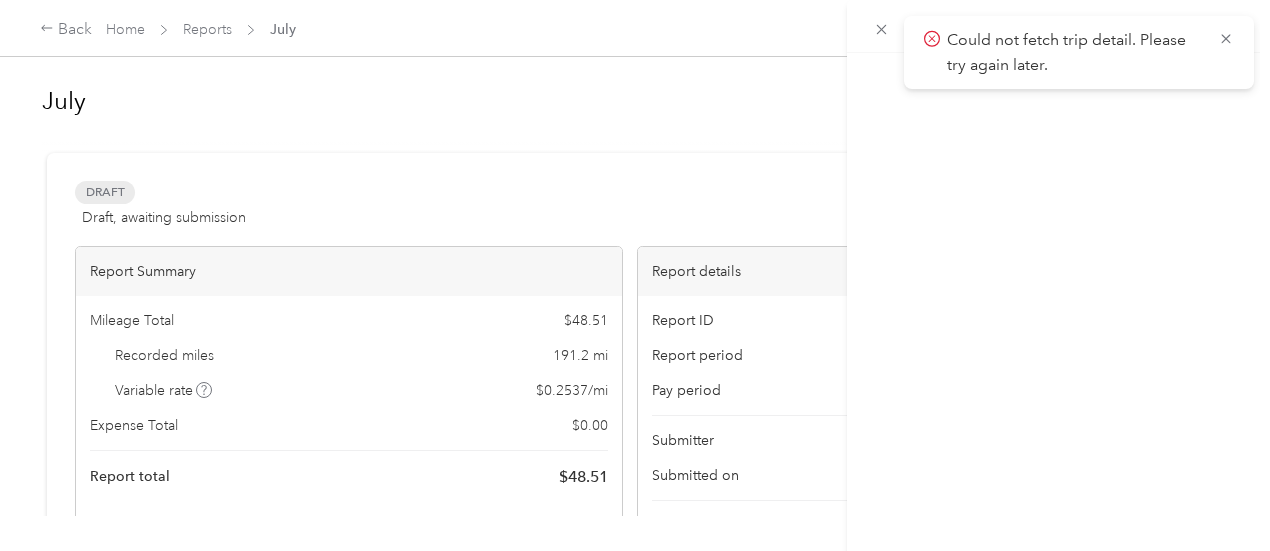 scroll, scrollTop: 582, scrollLeft: 0, axis: vertical 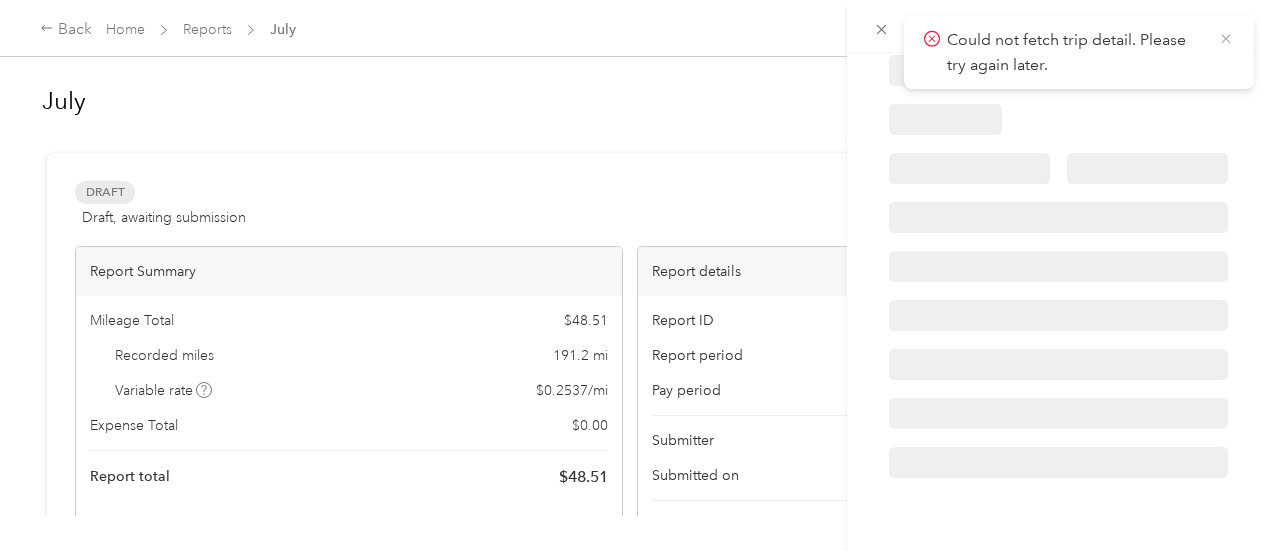 click 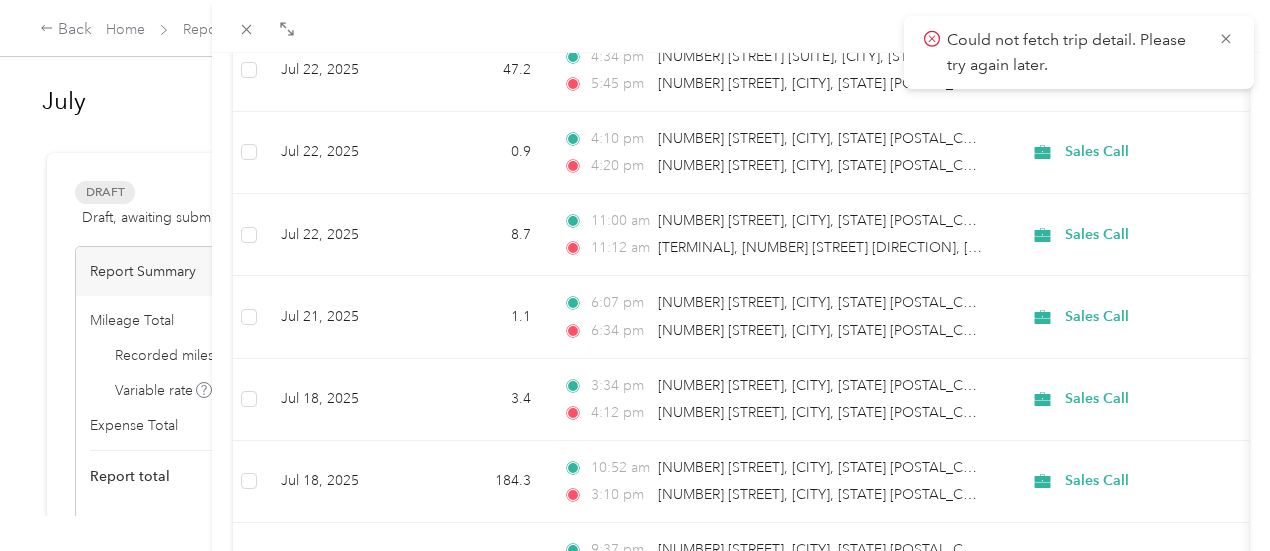 click on "Add to [MONTH] New trip New expense Trips Expenses Sales Call Date Mileage ([UNIT]) [TIME] [STREET], [CITY], [STATE] [POSTAL_CODE], [COUNTRY] [TIME] [STREET], [CITY], [STATE] [POSTAL_CODE], [COUNTRY] Sales Call [MONTH], [YEAR] [MILEAGE] [TIME] [STREET], [CITY], [STATE] [POSTAL_CODE], [COUNTRY] [TIME] [STREET], [CITY], [STATE] [POSTAL_CODE], [COUNTRY] Sales Call [MONTH], [YEAR] [MILEAGE] [TIME] [STREET], [CITY], [STATE] [POSTAL_CODE], [COUNTRY] [TIME] [STREET], [CITY], [STATE] [POSTAL_CODE], [COUNTRY] Sales Call [MONTH], [YEAR] [MILEAGE] [TIME] [STREET], [CITY], [STATE] [POSTAL_CODE], [COUNTRY] [TIME] [STREET], [CITY], [STATE] [POSTAL_CODE], [COUNTRY] Sales Call [MONTH], [YEAR] [MILEAGE] [TIME] [STREET], [CITY], [STATE] [POSTAL_CODE], [COUNTRY] [TIME] [STREET], [CITY], [STATE] [POSTAL_CODE], [COUNTRY] Sales Call [MONTH], [YEAR] [MILEAGE] [TIME] [STREET], [CITY], [STATE] [POSTAL_CODE], [COUNTRY] [TIME] [STREET], [CITY], [STATE] [POSTAL_CODE], [COUNTRY] Sales Call [MONTH], [YEAR] [MILEAGE] [TIME] [STREET], [CITY], [STATE] [POSTAL_CODE], [COUNTRY] [TIME] Sales Call" at bounding box center (635, 275) 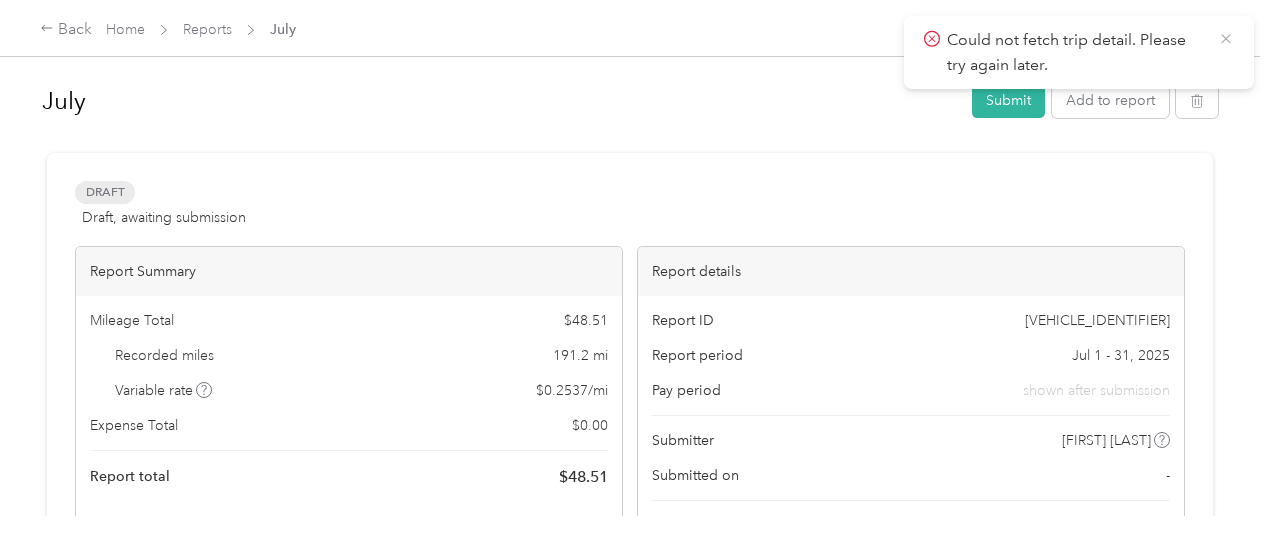 click 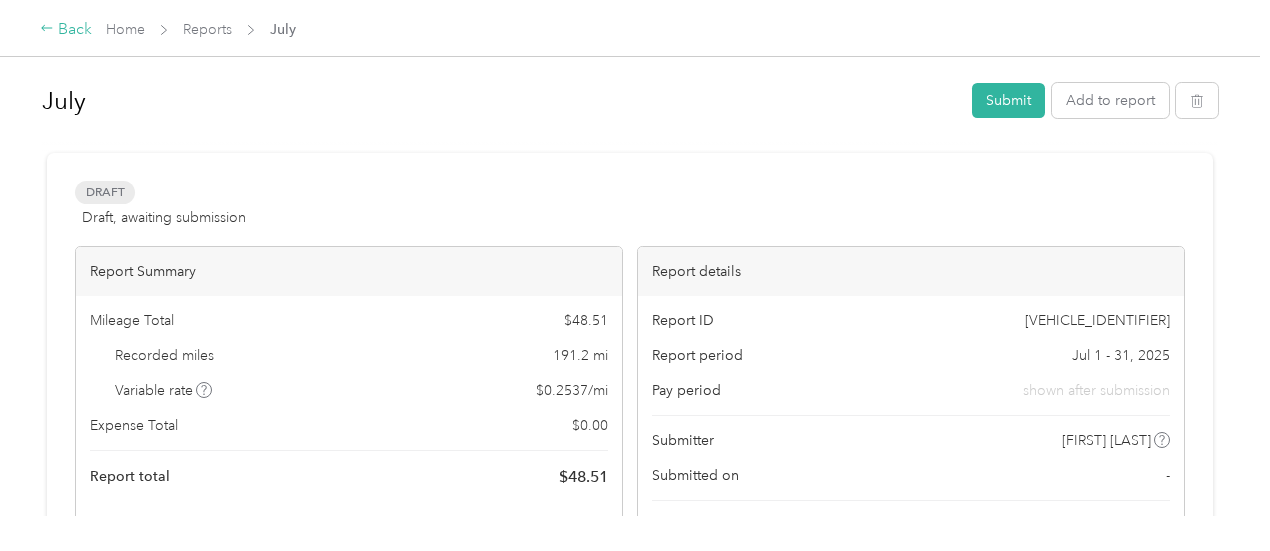 click on "Back" at bounding box center (66, 30) 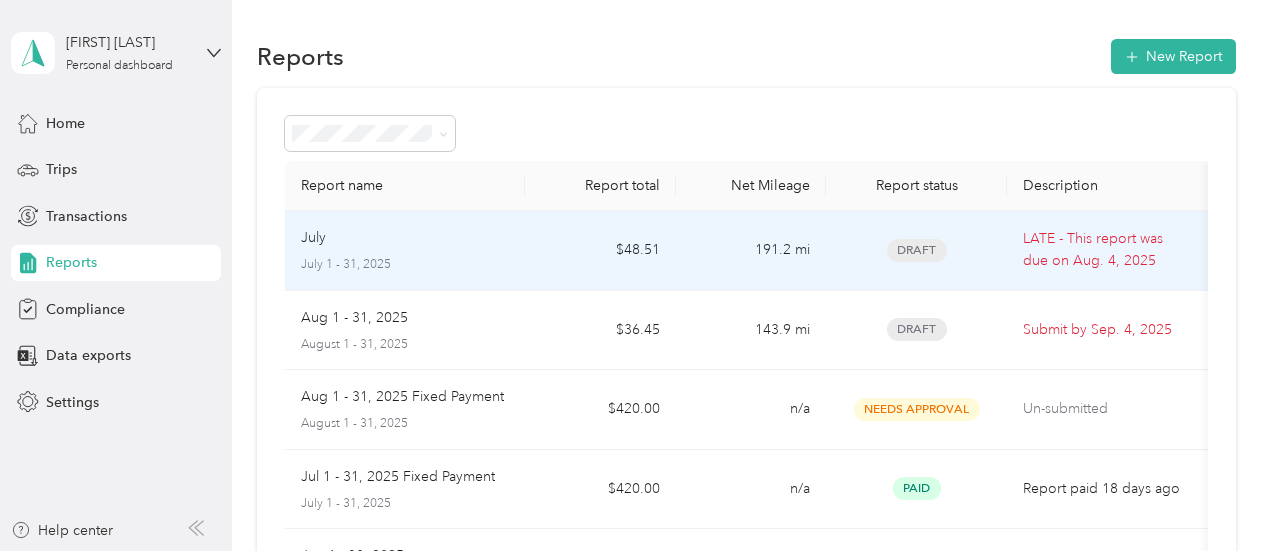 click on "July 1 - 31, 2025" at bounding box center (405, 265) 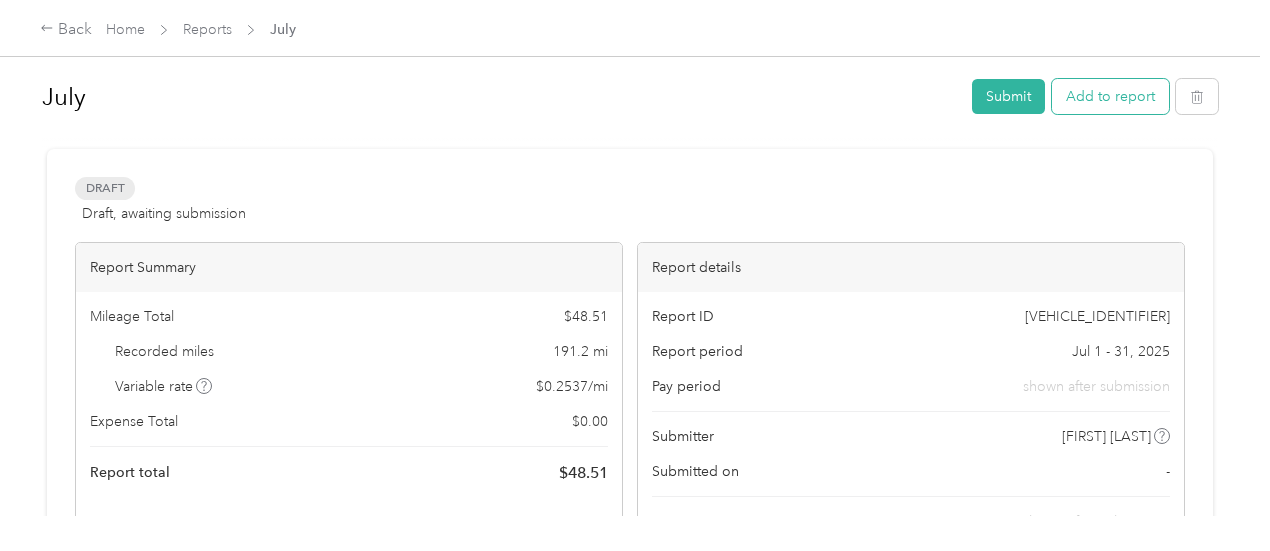 scroll, scrollTop: 0, scrollLeft: 0, axis: both 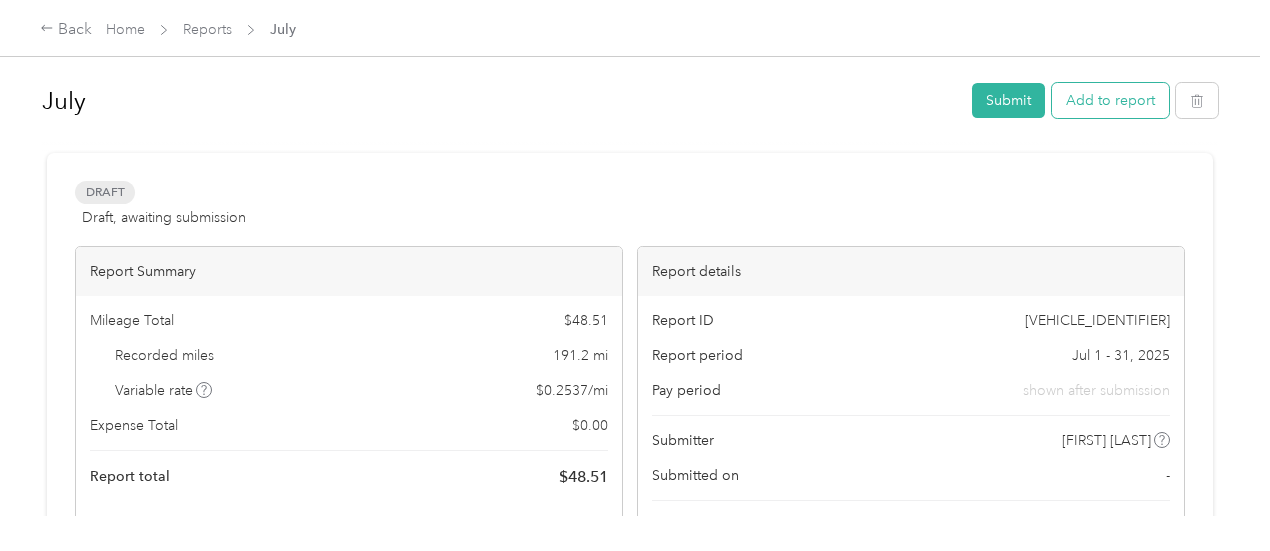 click on "Add to report" at bounding box center [1110, 100] 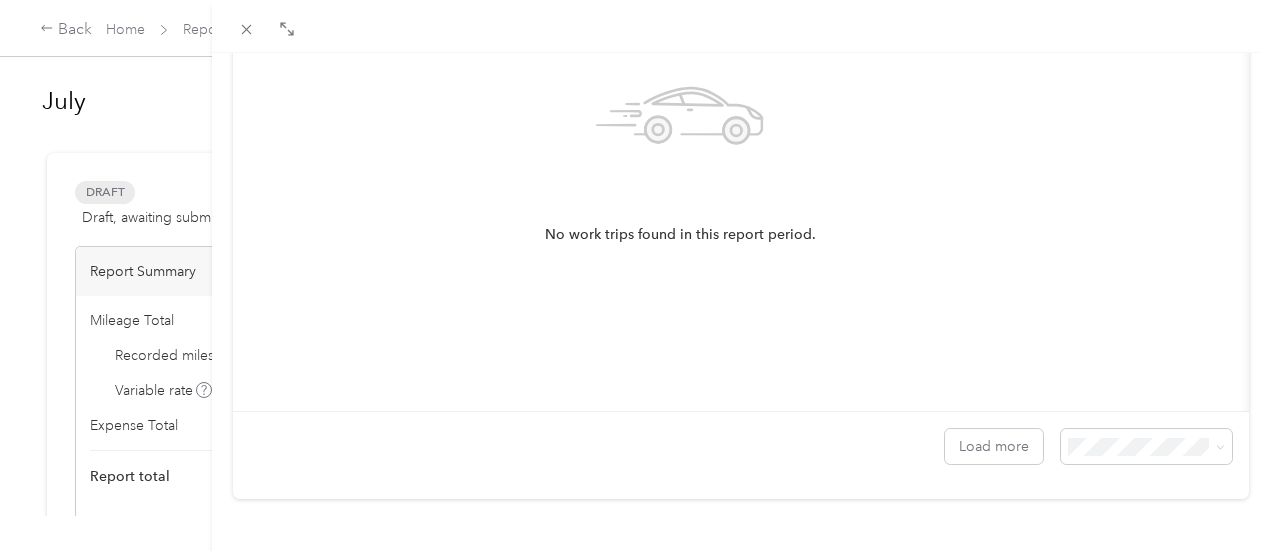 scroll, scrollTop: 409, scrollLeft: 0, axis: vertical 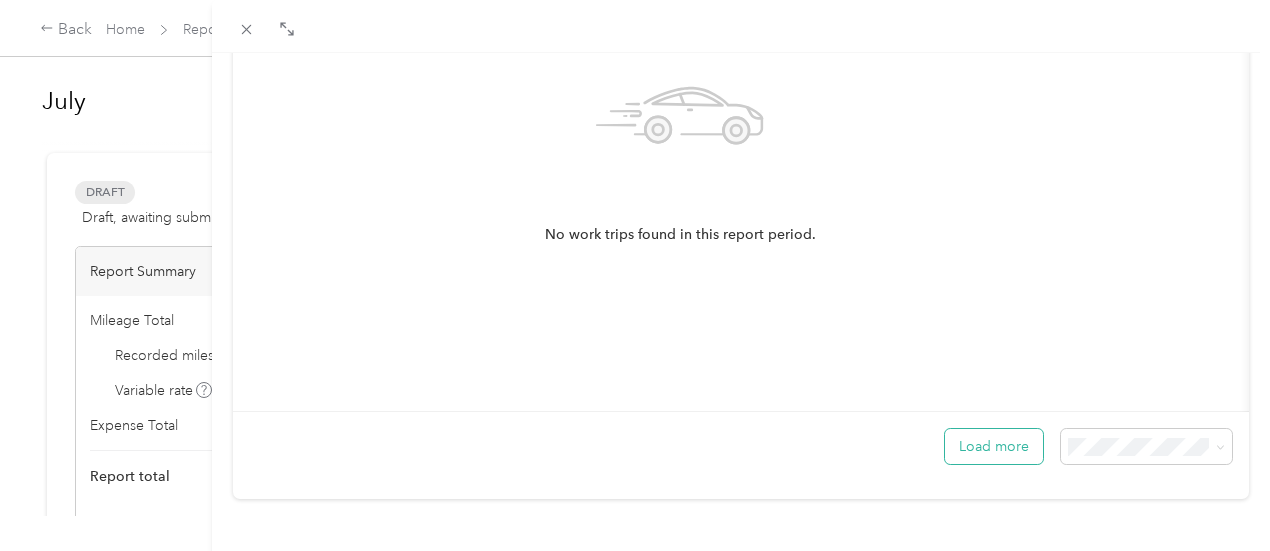click on "Load more" at bounding box center [994, 446] 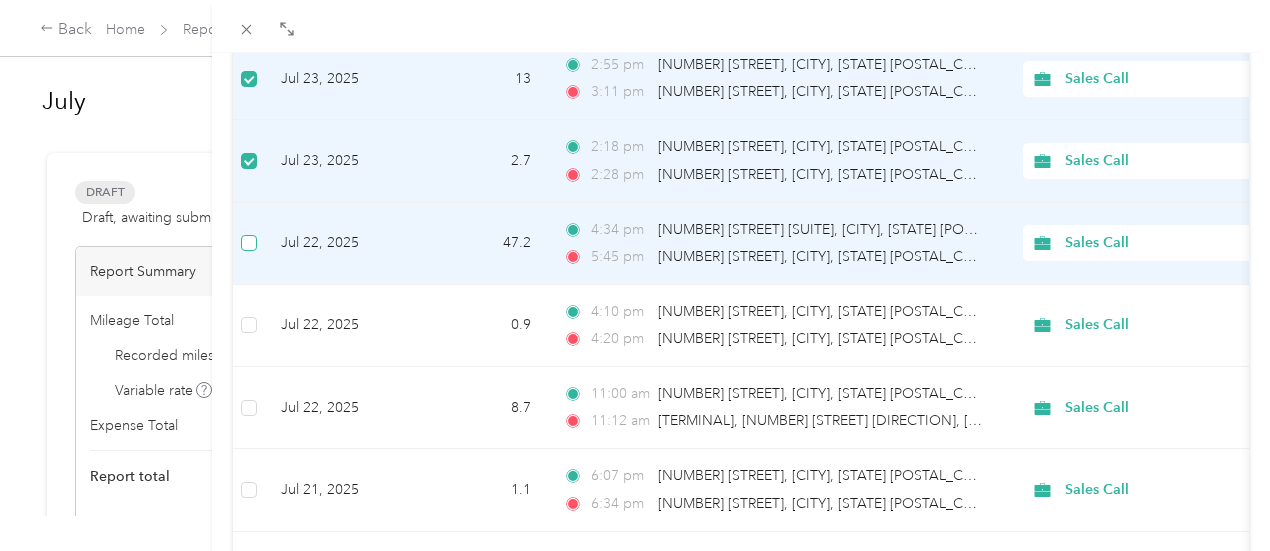 click at bounding box center [249, 244] 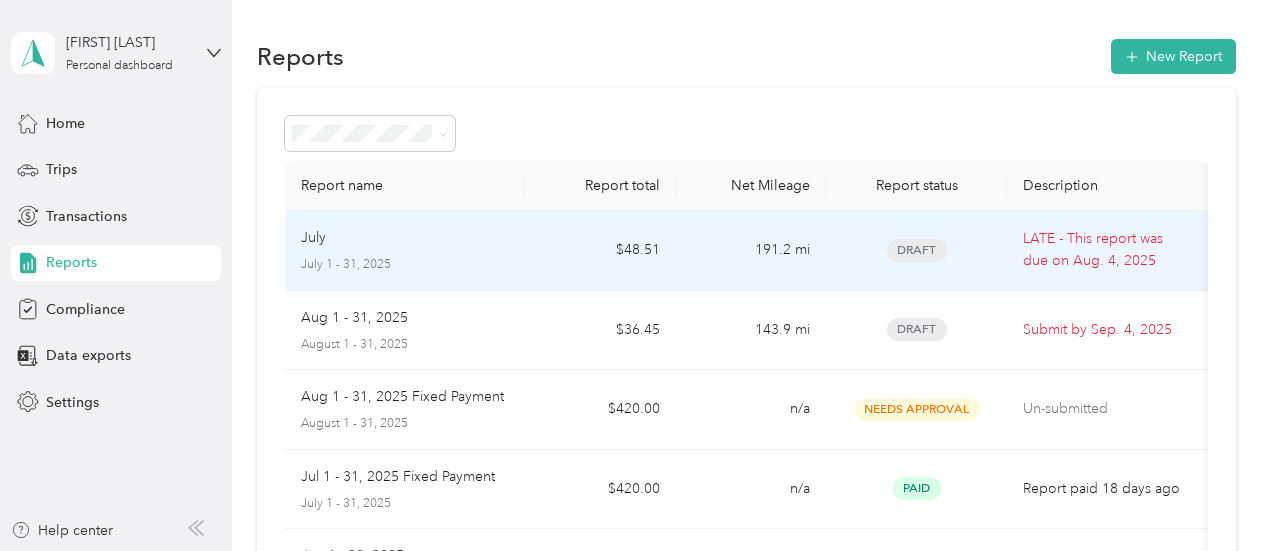 click on "$48.51" at bounding box center [600, 251] 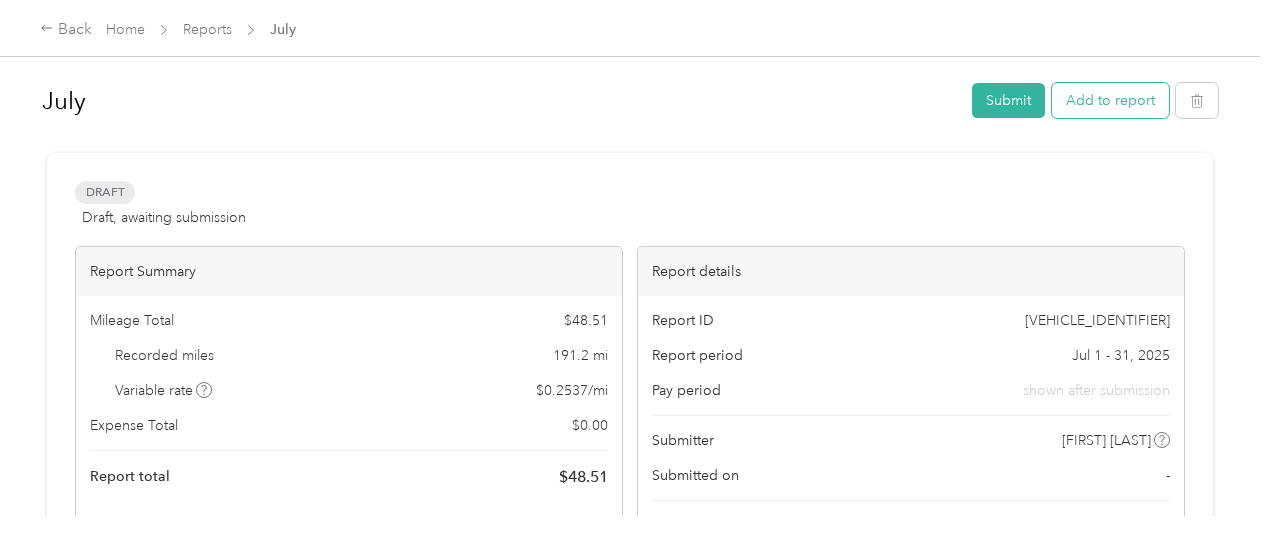 click on "Add to report" at bounding box center [1110, 100] 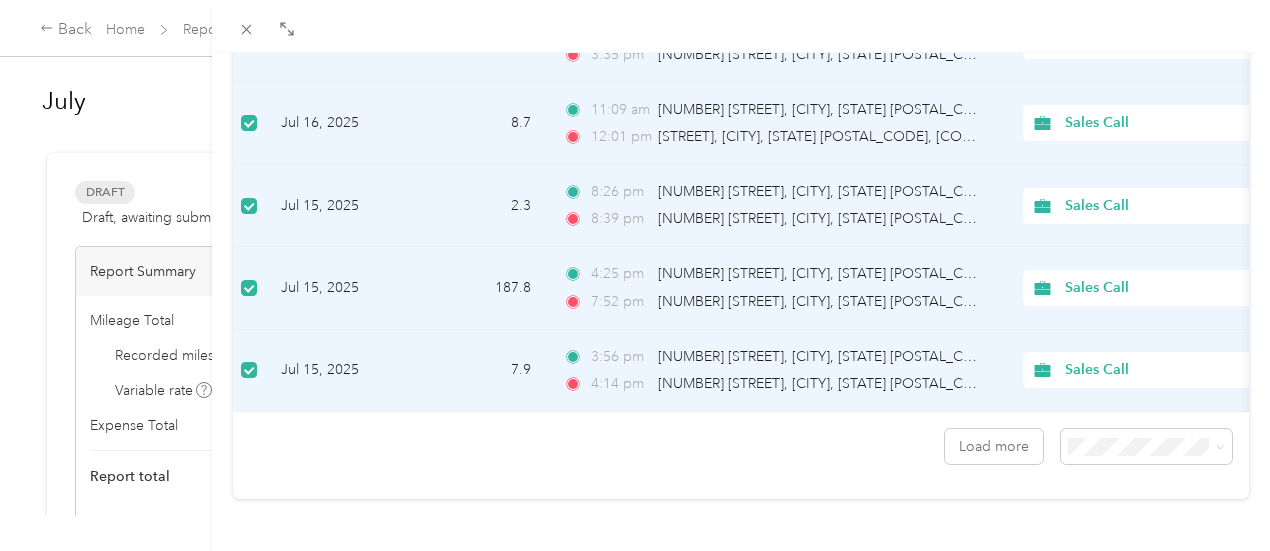 scroll, scrollTop: 1948, scrollLeft: 0, axis: vertical 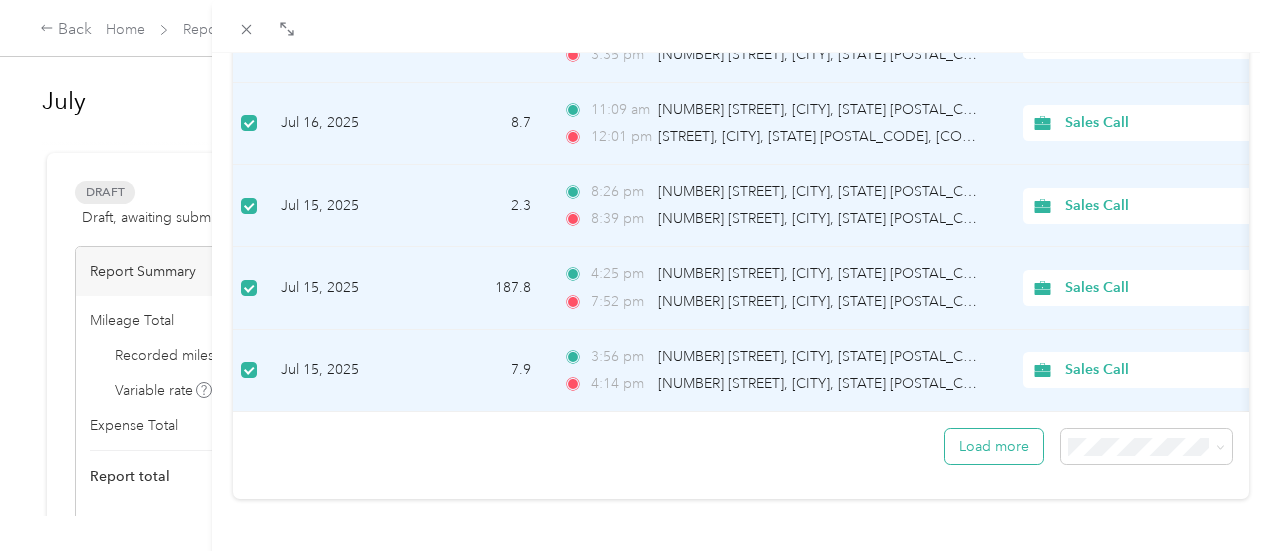 click on "Load more" at bounding box center (994, 446) 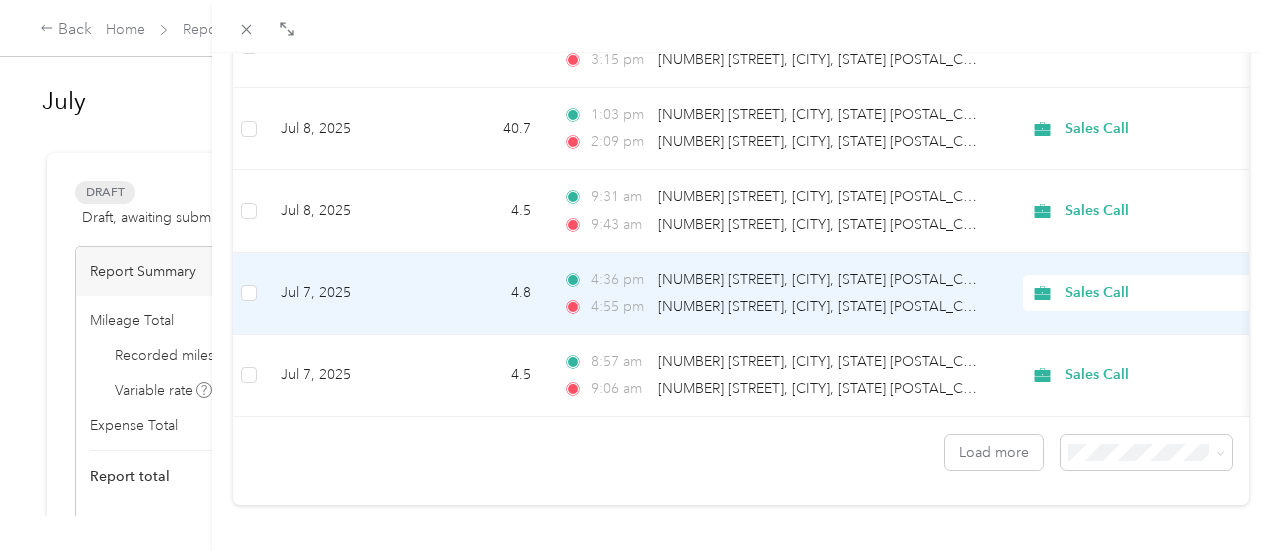 scroll, scrollTop: 3982, scrollLeft: 0, axis: vertical 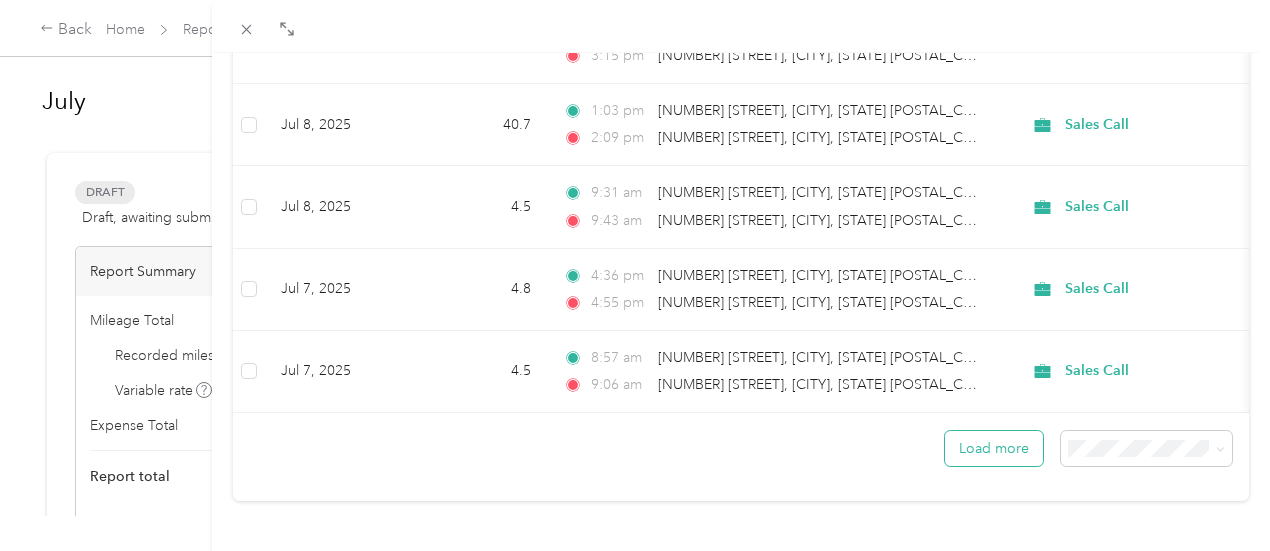 click on "Load more" at bounding box center [994, 448] 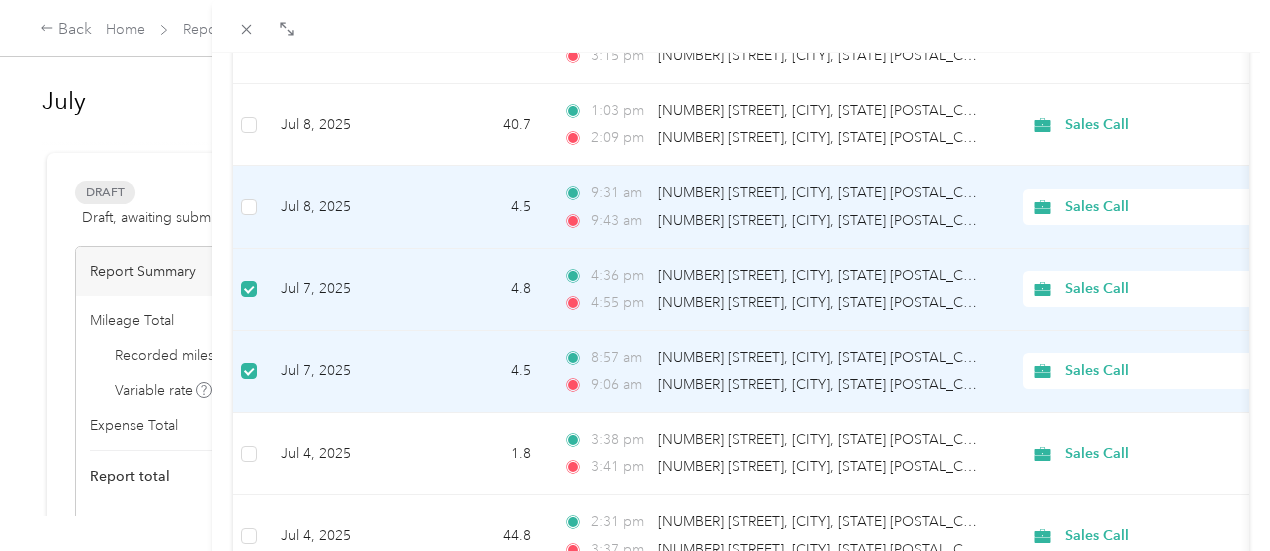 click at bounding box center (249, 207) 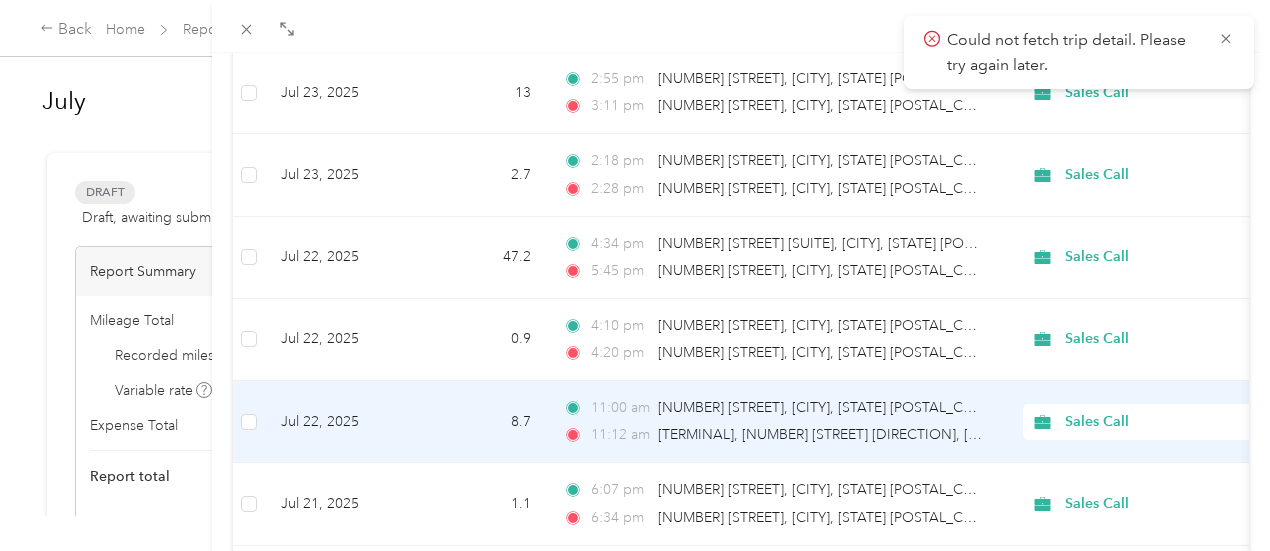 scroll, scrollTop: 348, scrollLeft: 0, axis: vertical 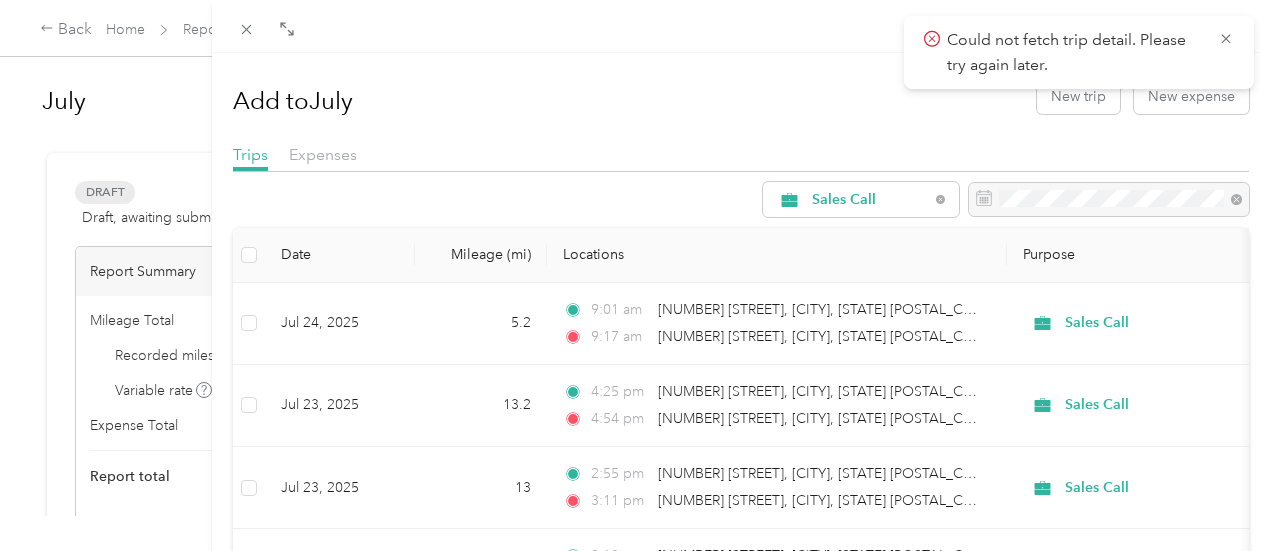 click at bounding box center [249, 255] 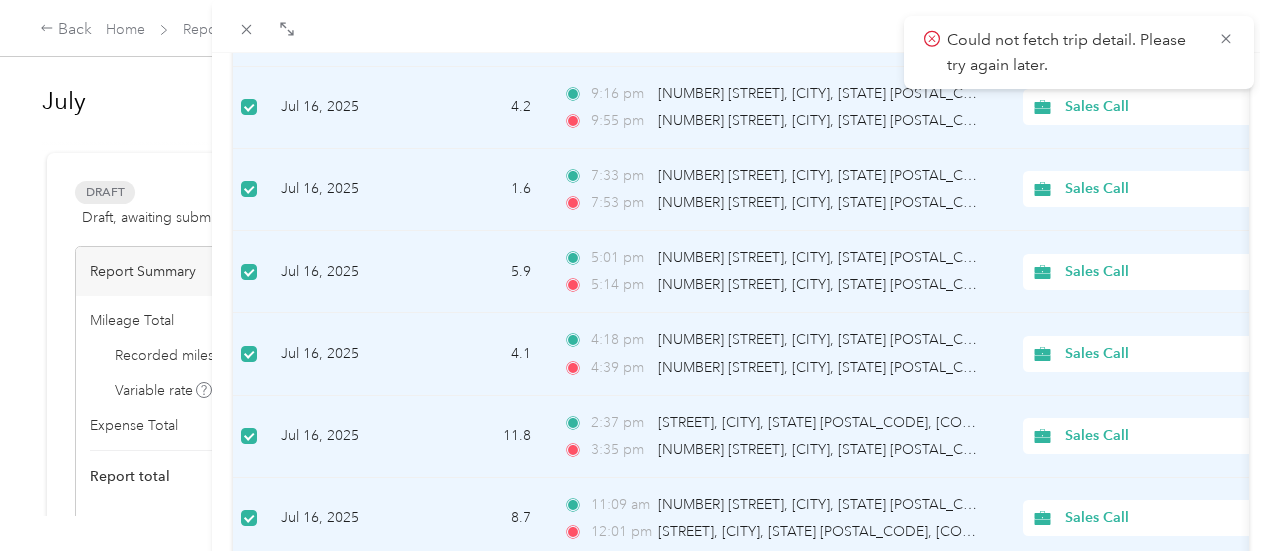 scroll, scrollTop: 1533, scrollLeft: 0, axis: vertical 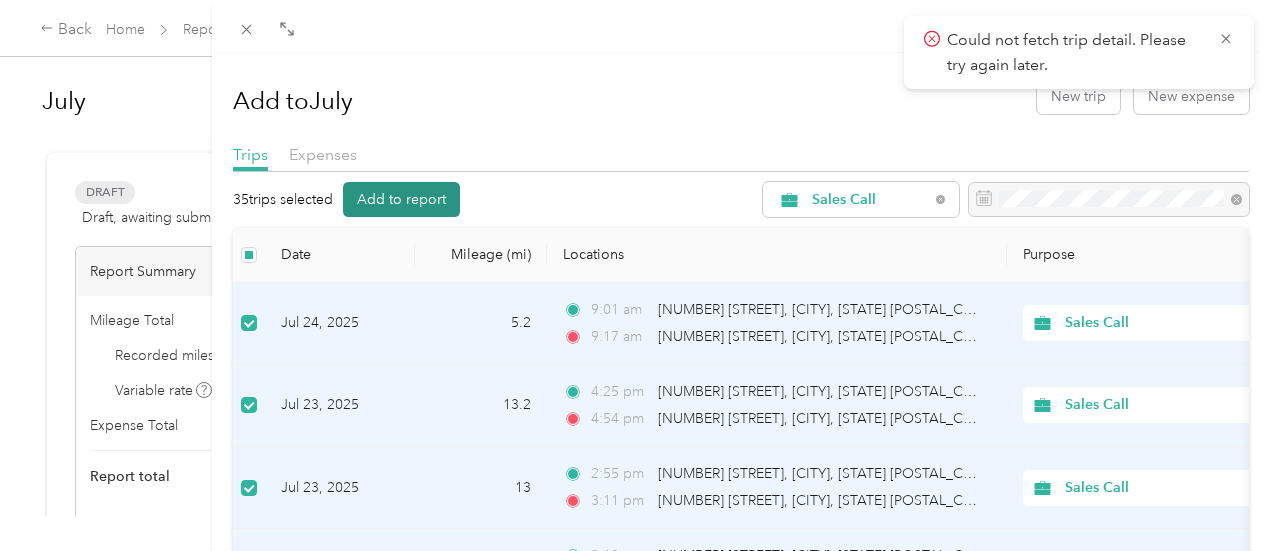 click on "Add to report" at bounding box center (401, 199) 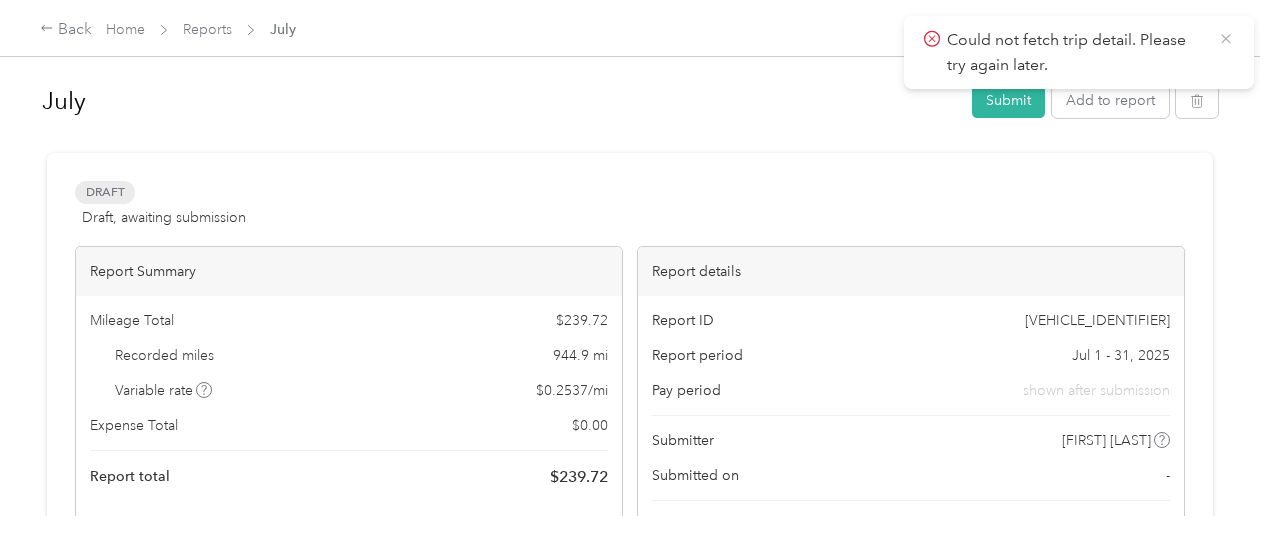 click 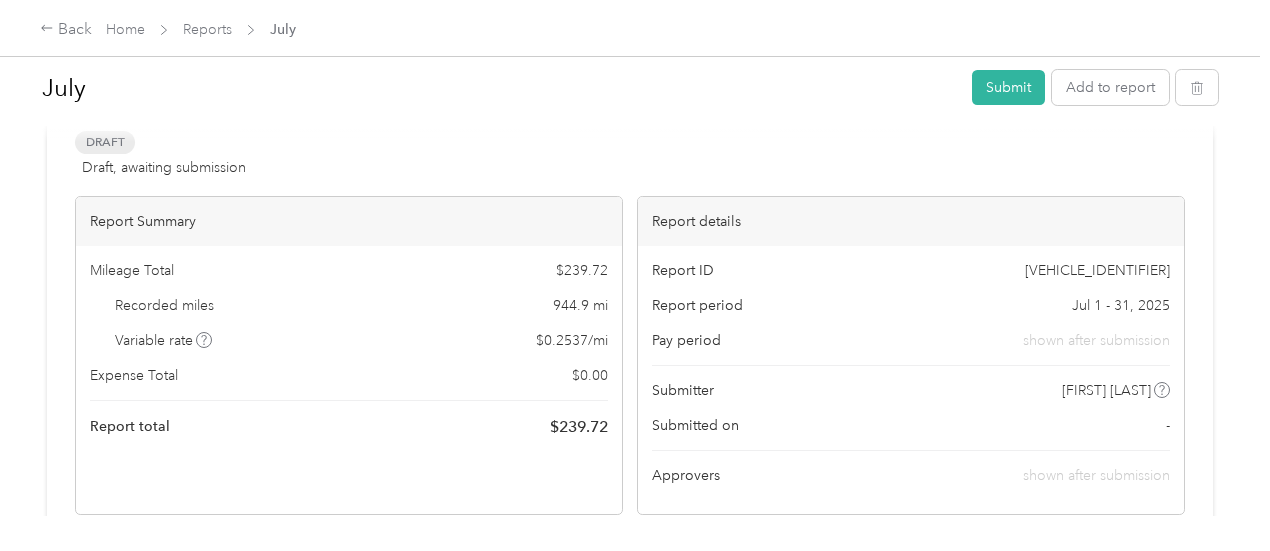 scroll, scrollTop: 0, scrollLeft: 0, axis: both 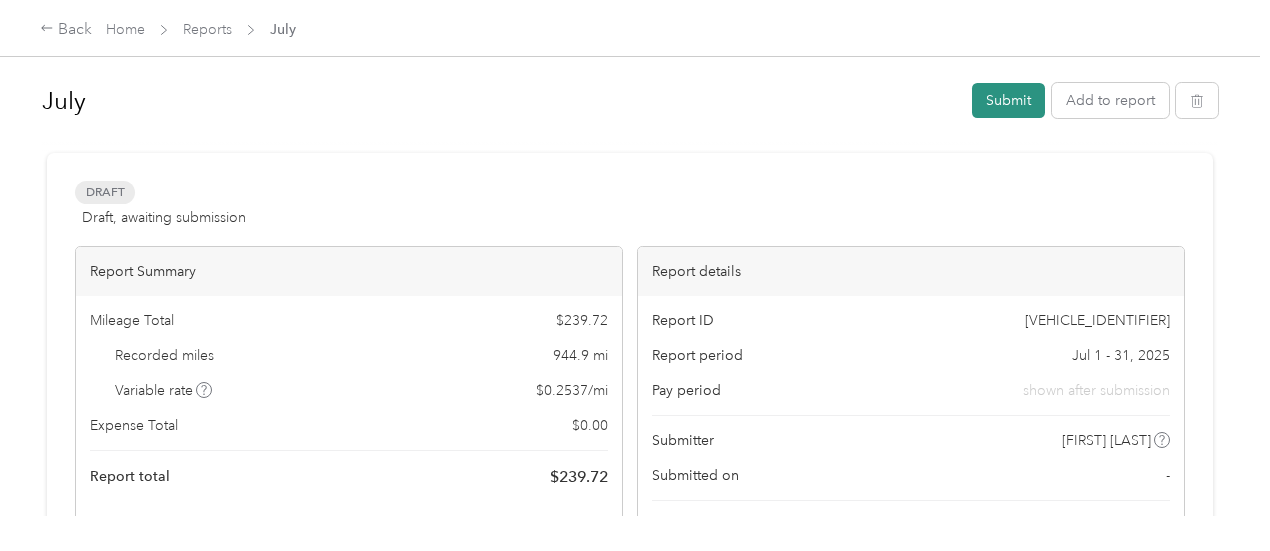 click on "Submit" at bounding box center [1008, 100] 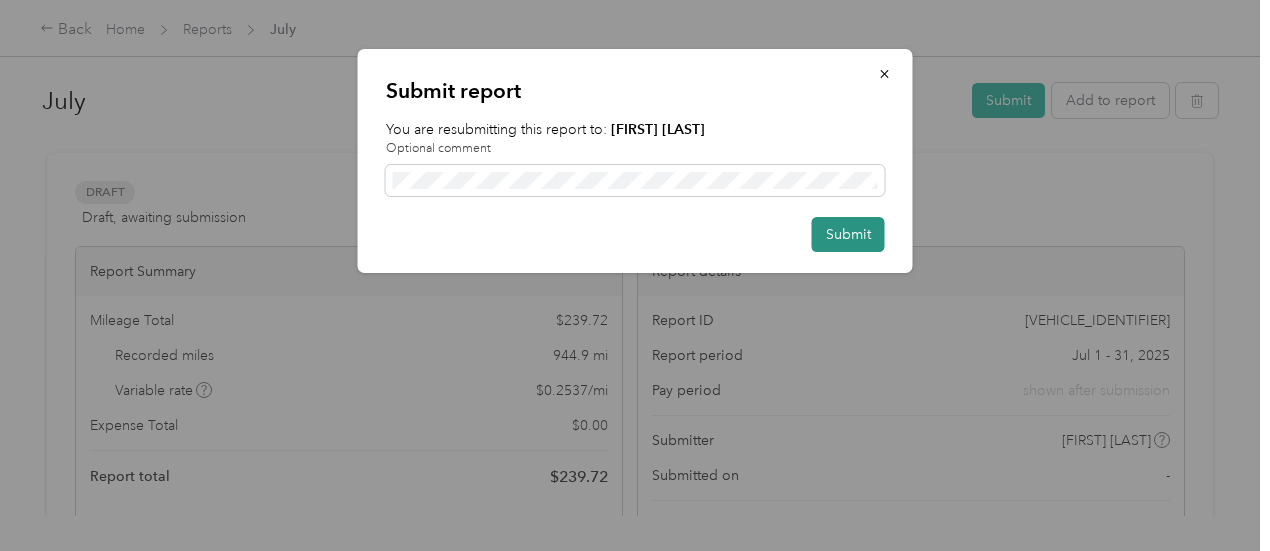 click on "Submit" at bounding box center [848, 234] 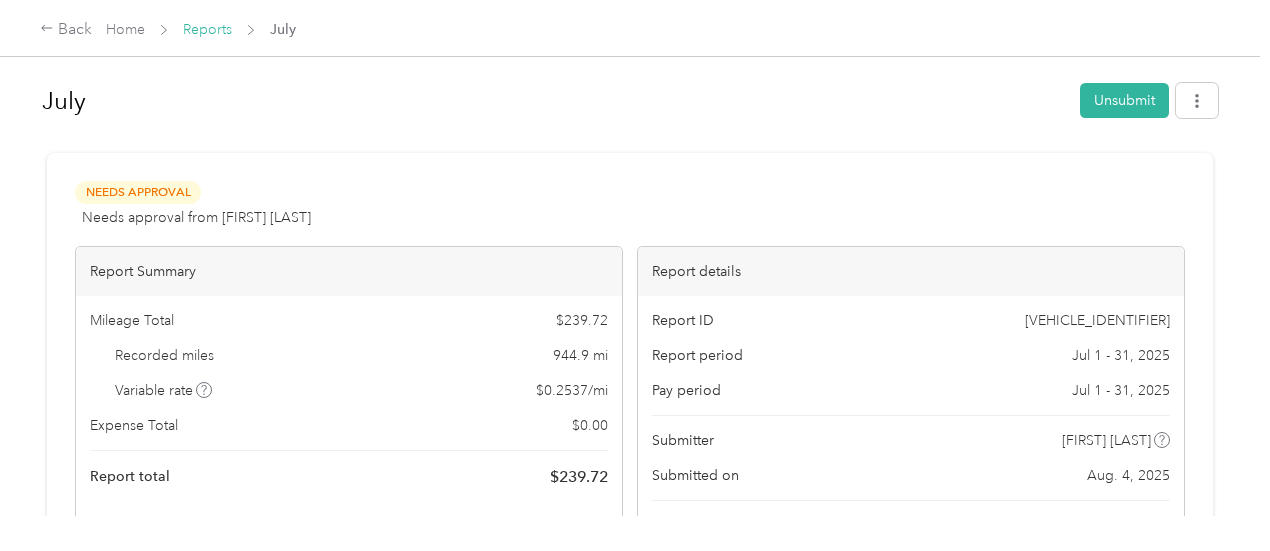 click on "Reports" at bounding box center [207, 29] 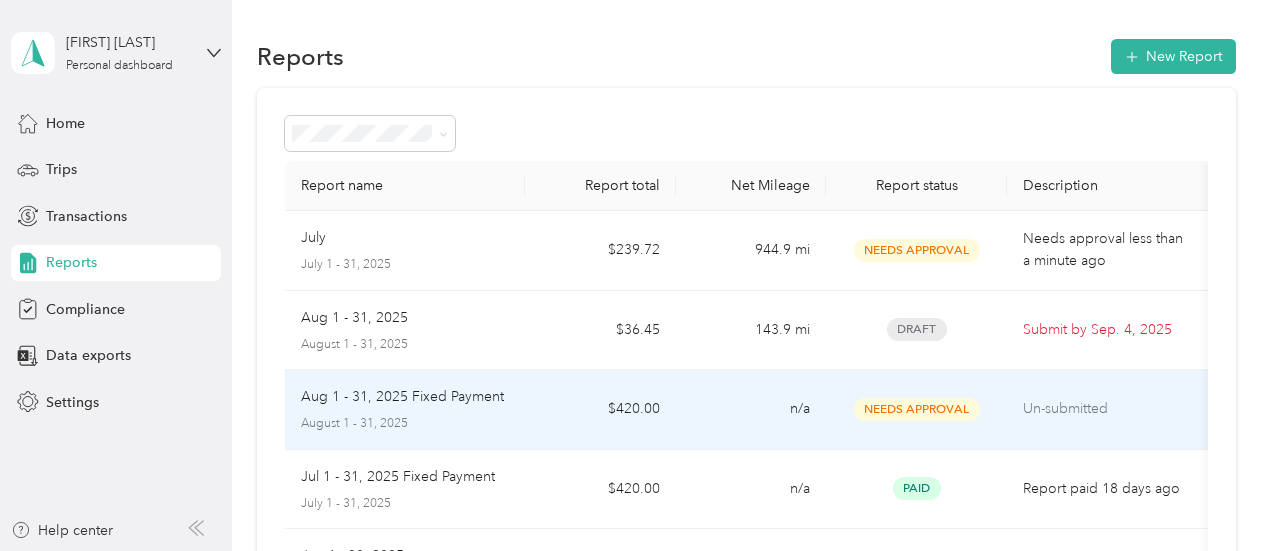 click on "Aug 1 - 31, 2025 Fixed Payment" at bounding box center [402, 397] 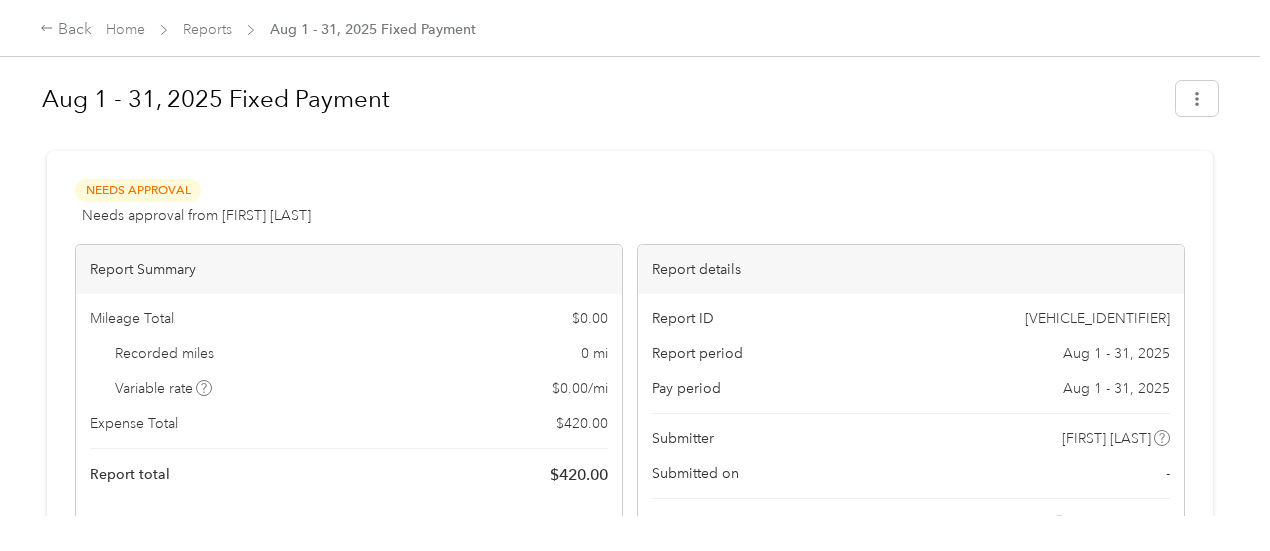 scroll, scrollTop: 0, scrollLeft: 0, axis: both 